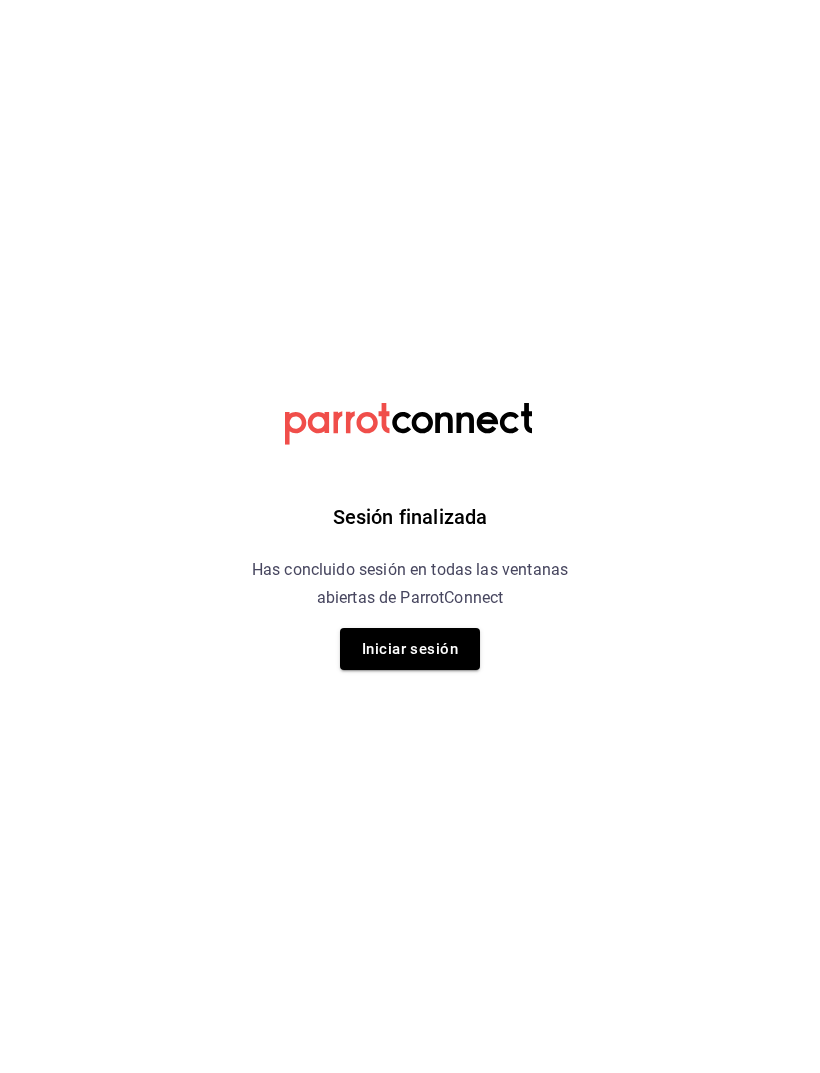 scroll, scrollTop: 0, scrollLeft: 0, axis: both 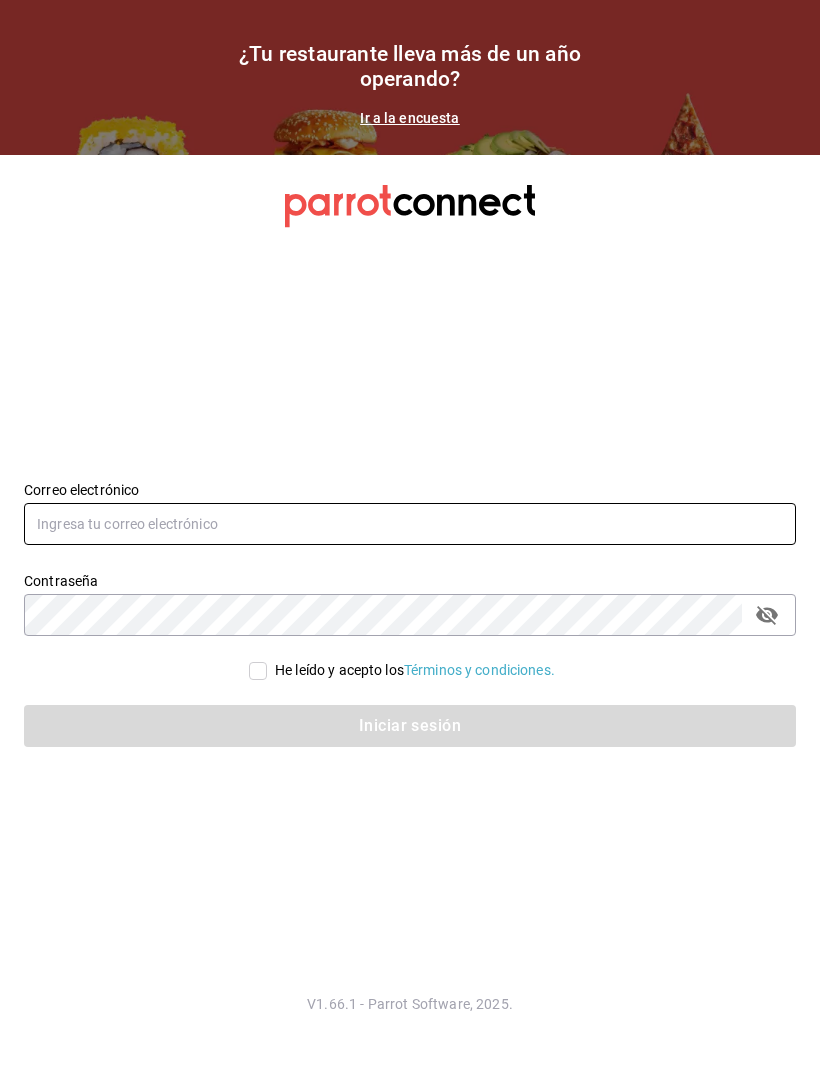 click at bounding box center (410, 524) 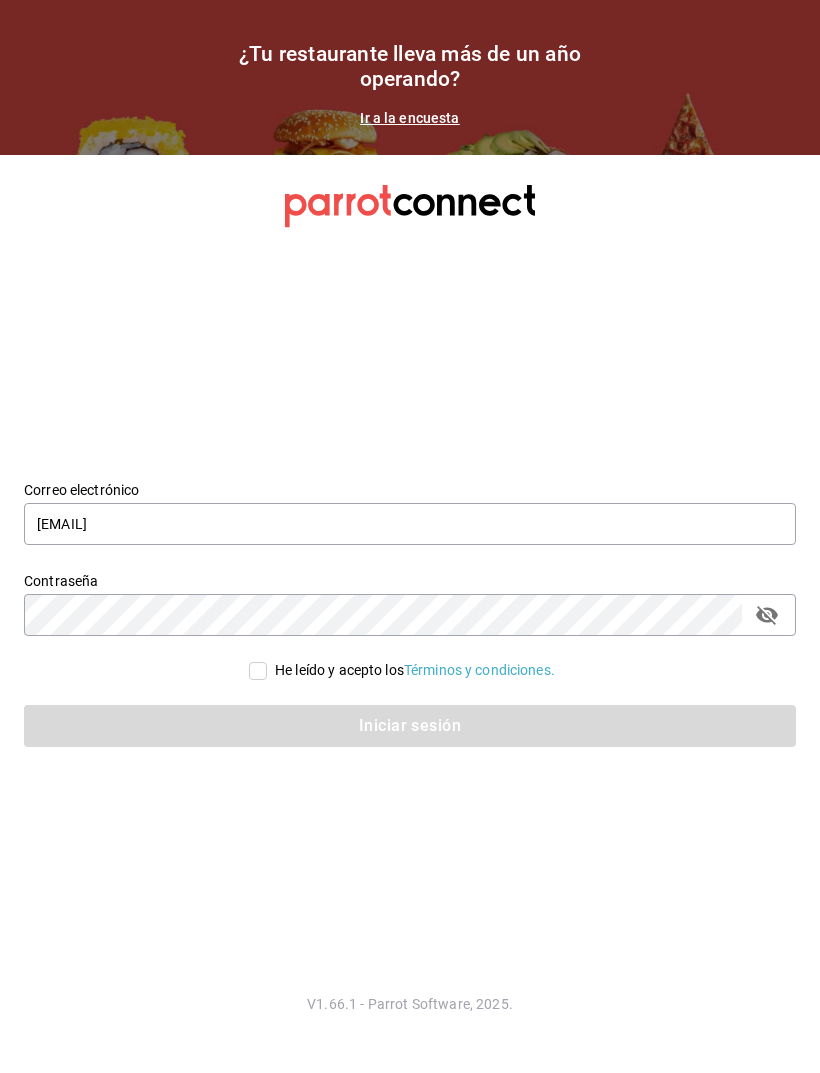 click on "He leído y acepto los  Términos y condiciones." at bounding box center (415, 670) 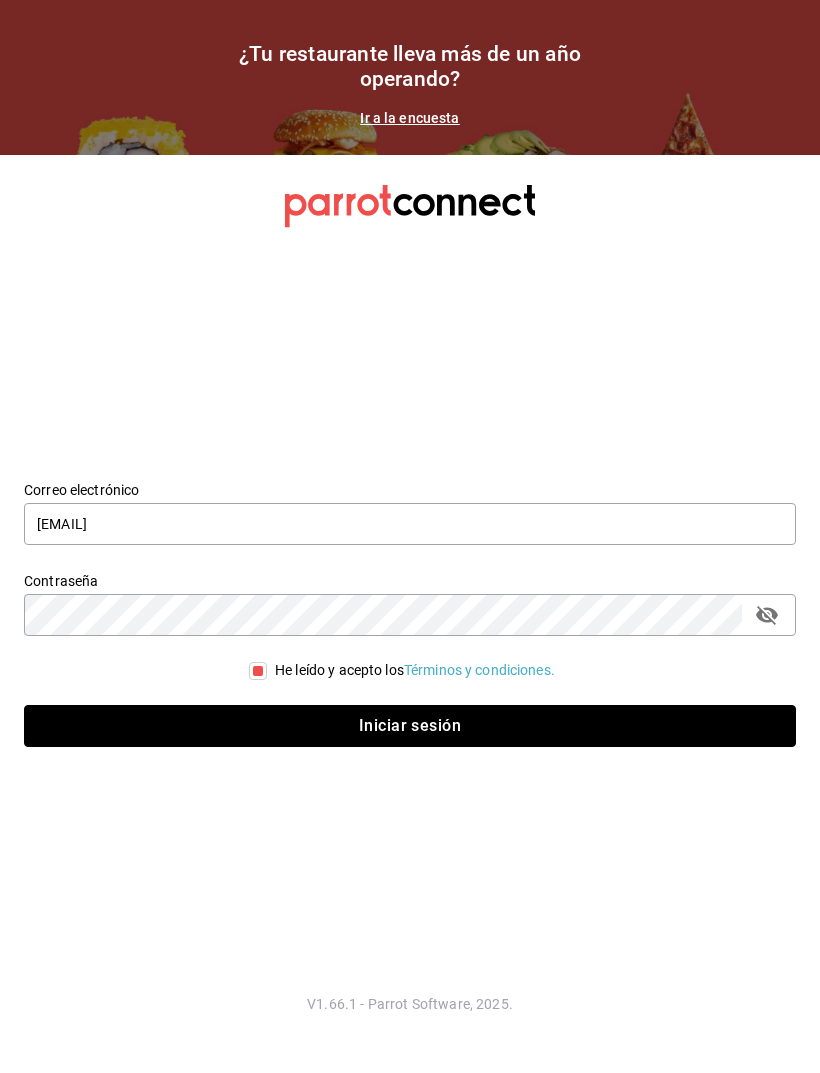 click on "Iniciar sesión" at bounding box center [410, 726] 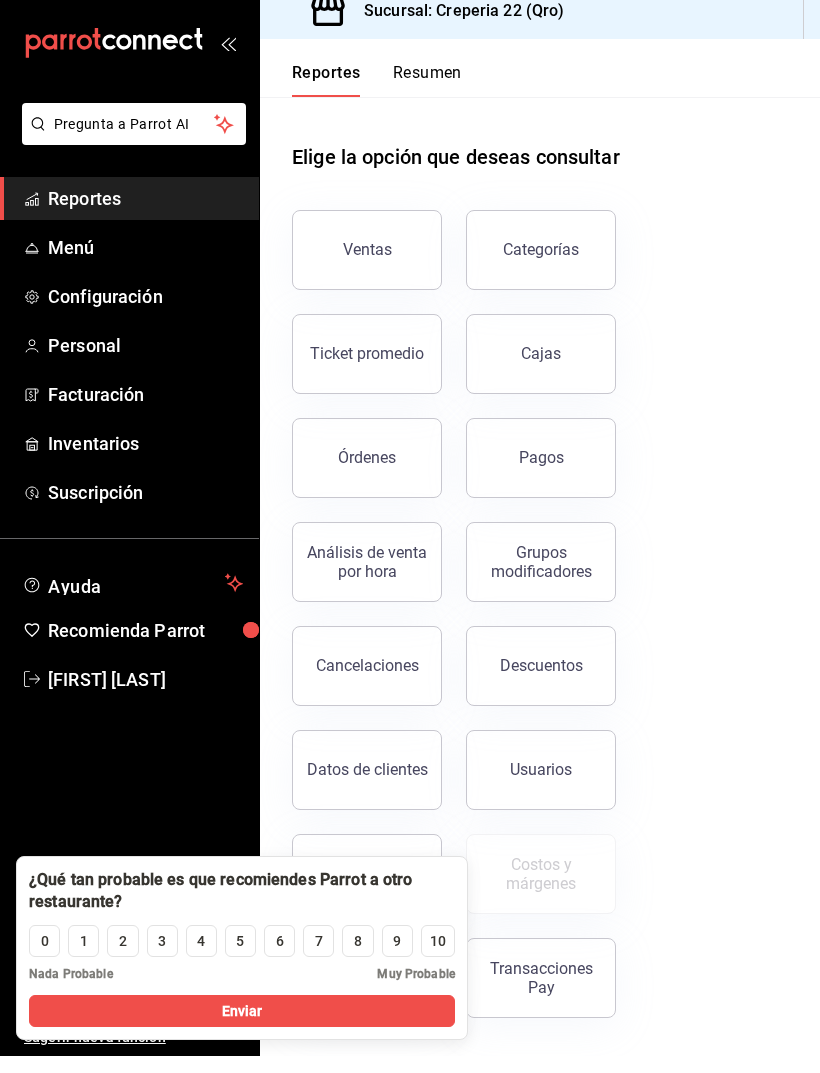 scroll, scrollTop: 0, scrollLeft: 0, axis: both 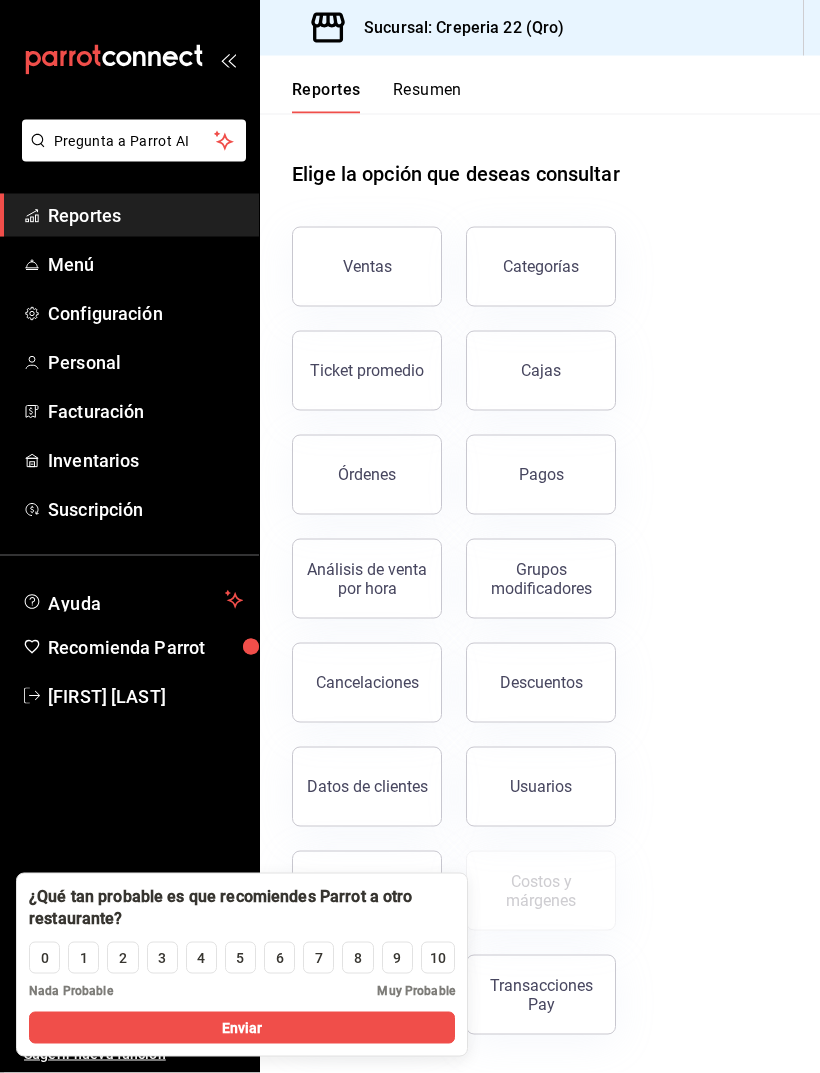 click on "10" at bounding box center [438, 958] 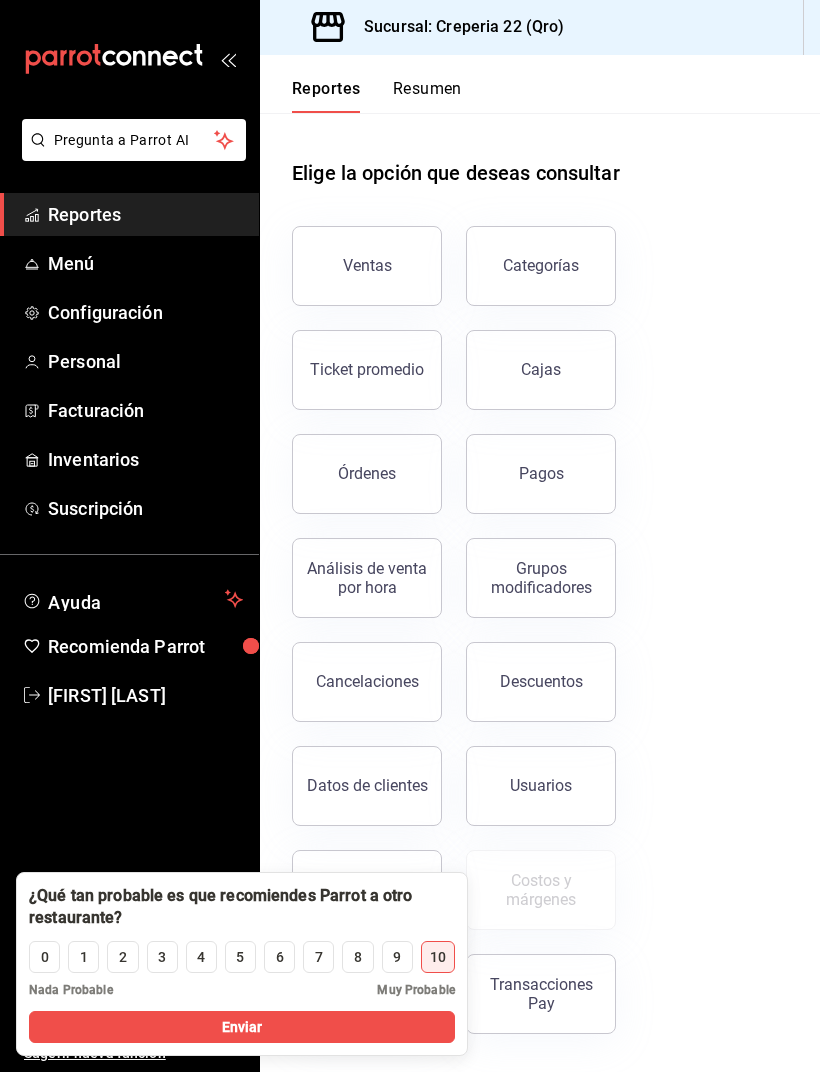 click on "Enviar" at bounding box center (242, 1028) 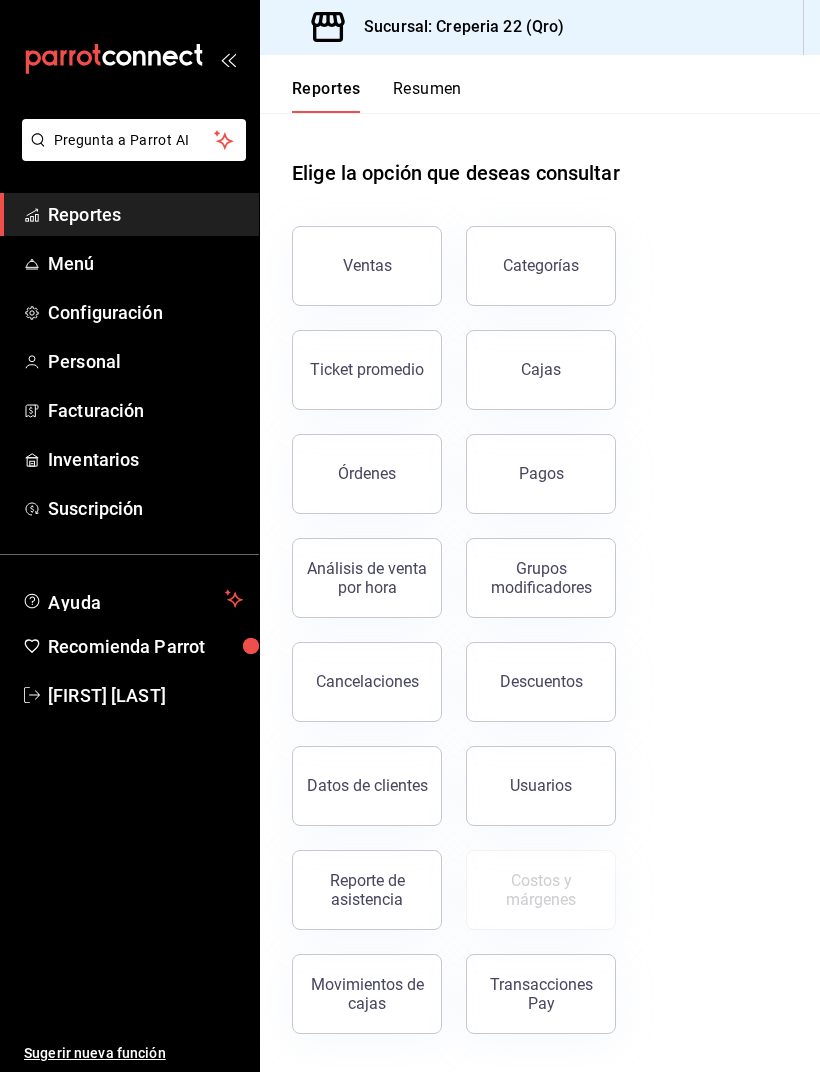 click on "Menú" at bounding box center (129, 264) 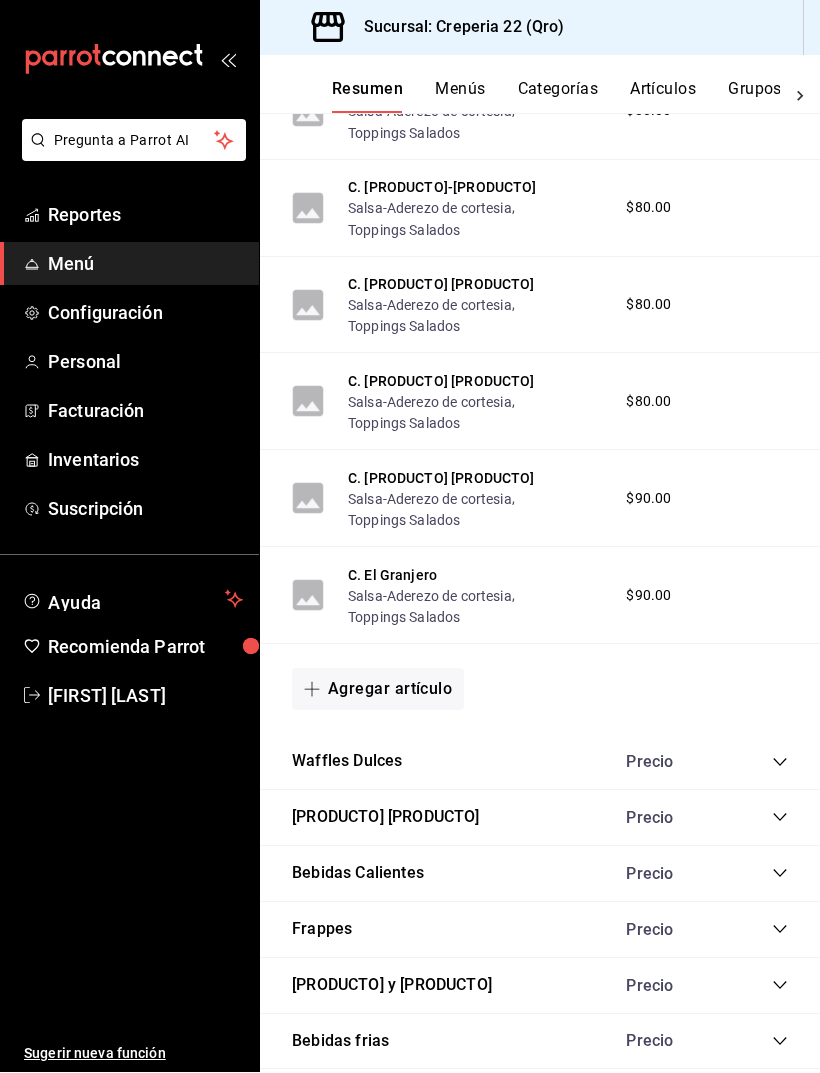 scroll, scrollTop: 2969, scrollLeft: 0, axis: vertical 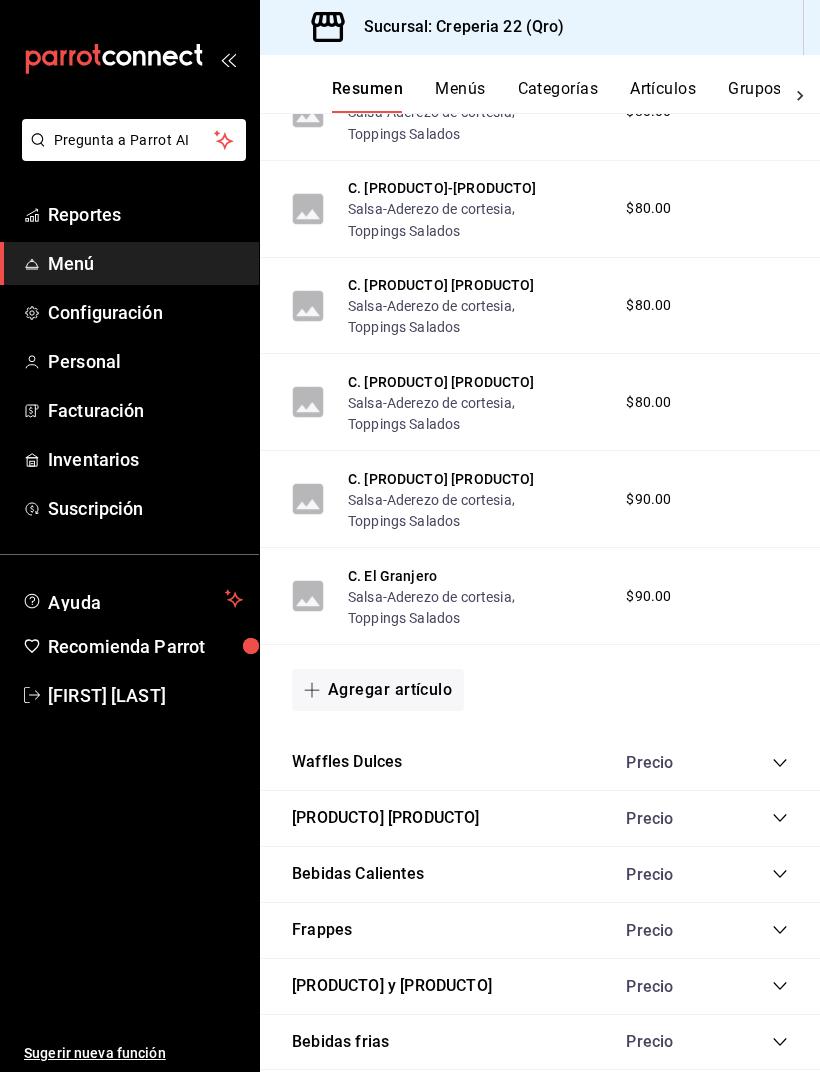 click 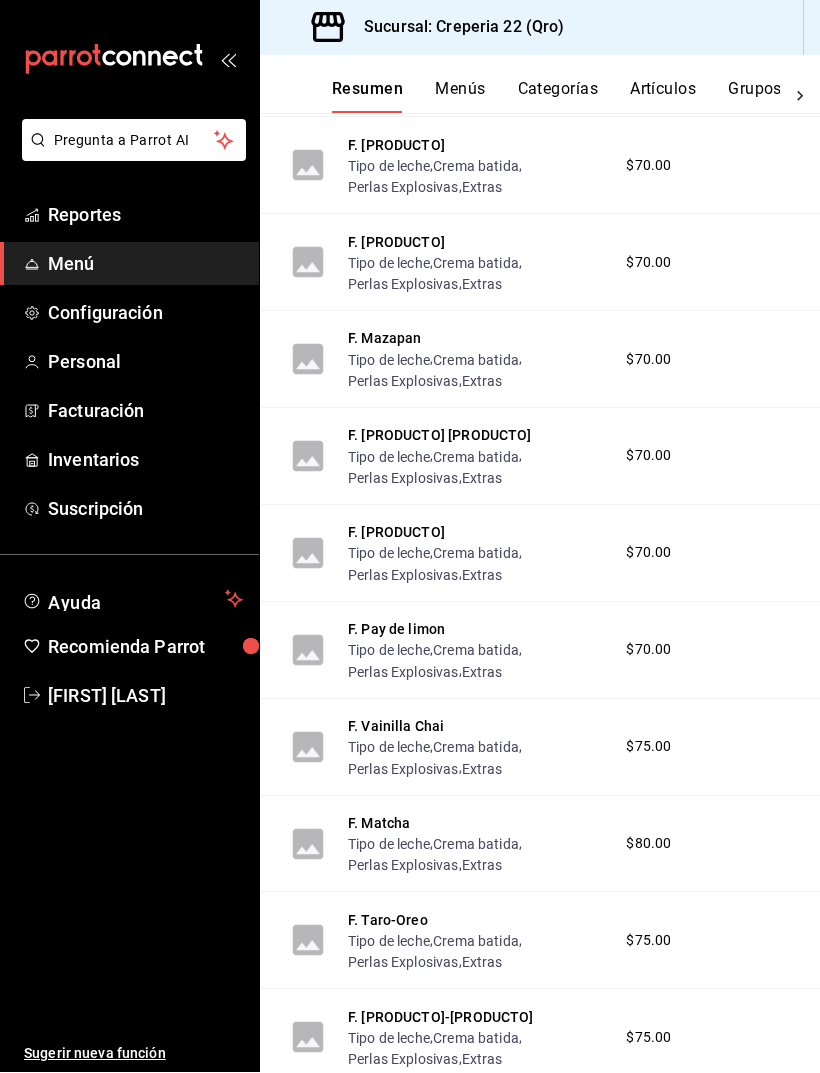 scroll, scrollTop: 4092, scrollLeft: 0, axis: vertical 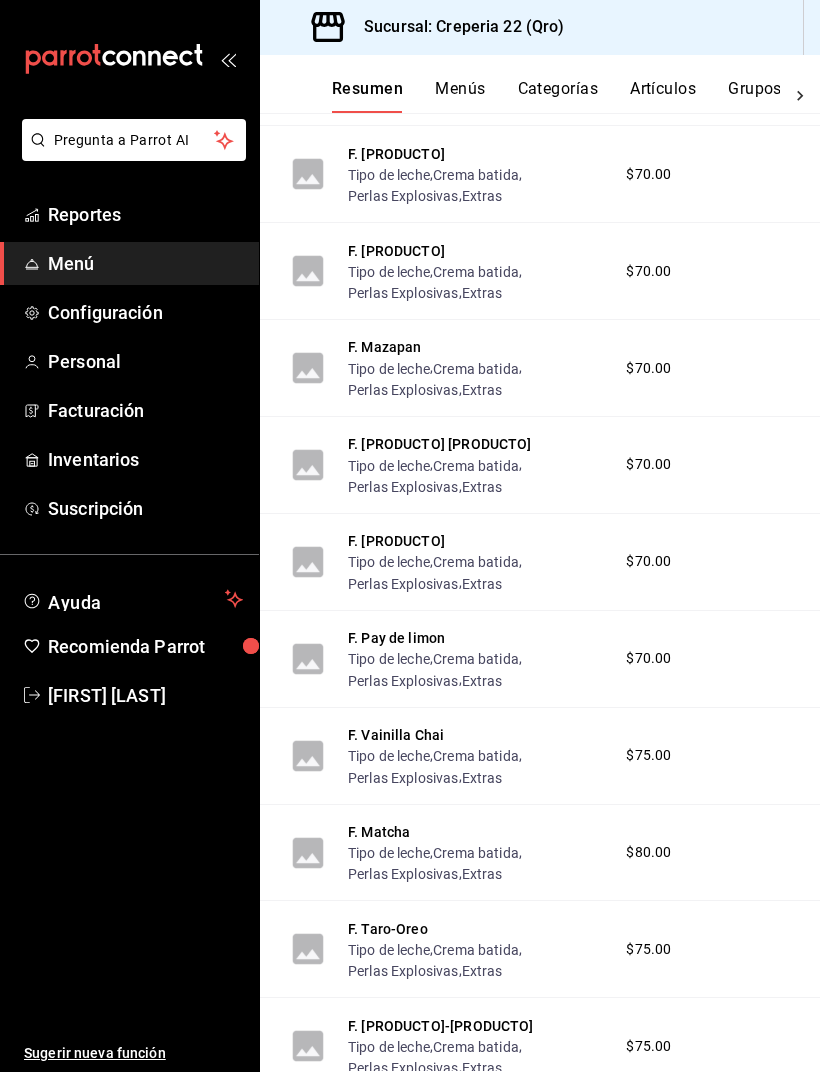 click on "$70.00" at bounding box center [670, 659] 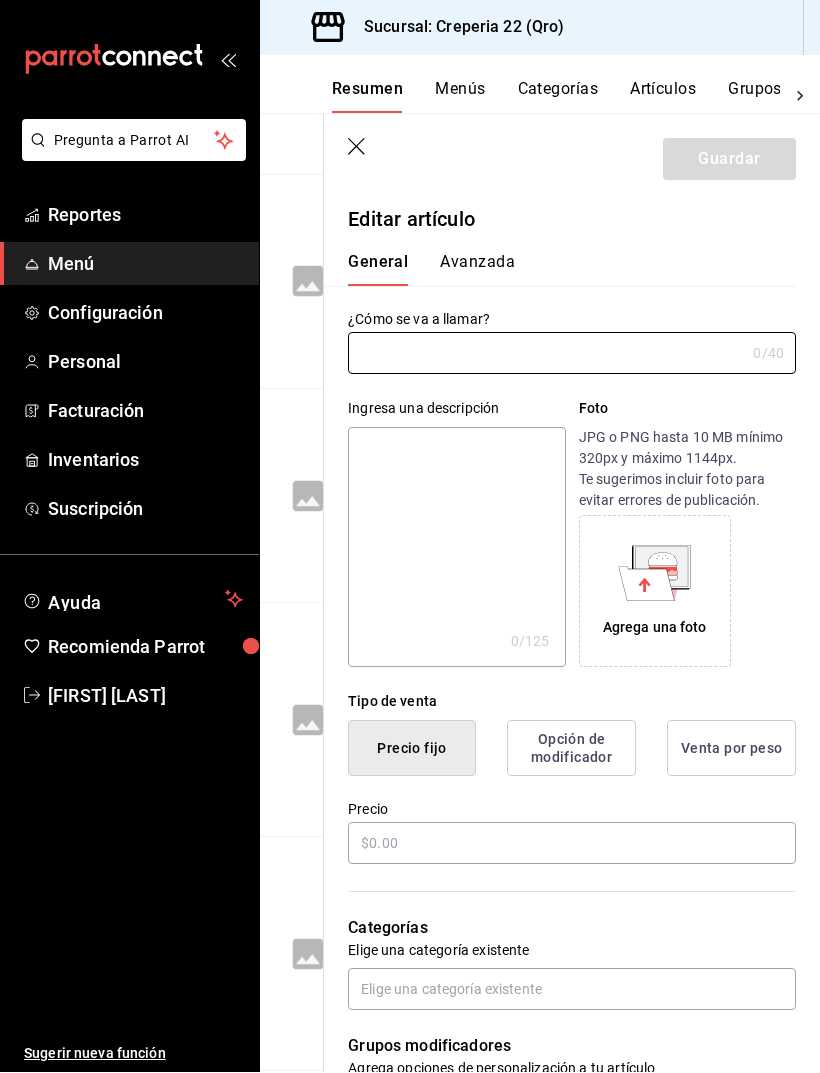 type on "F. Pay de limon" 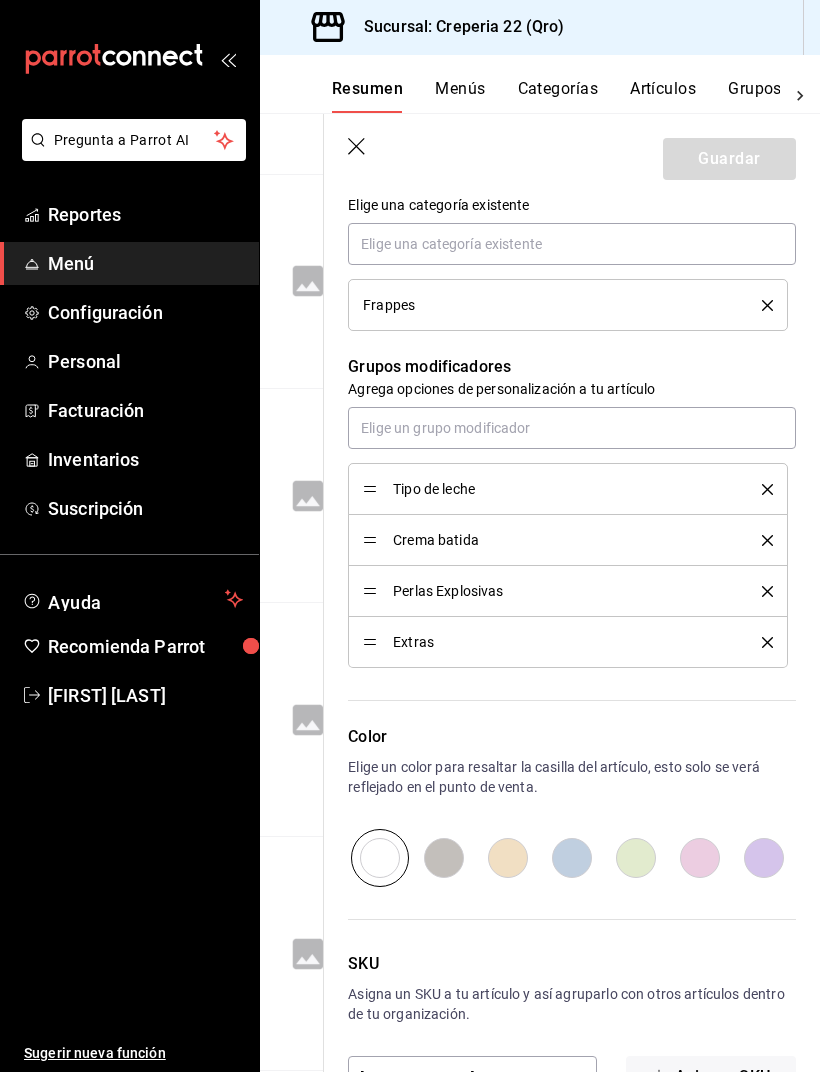 scroll, scrollTop: 745, scrollLeft: 0, axis: vertical 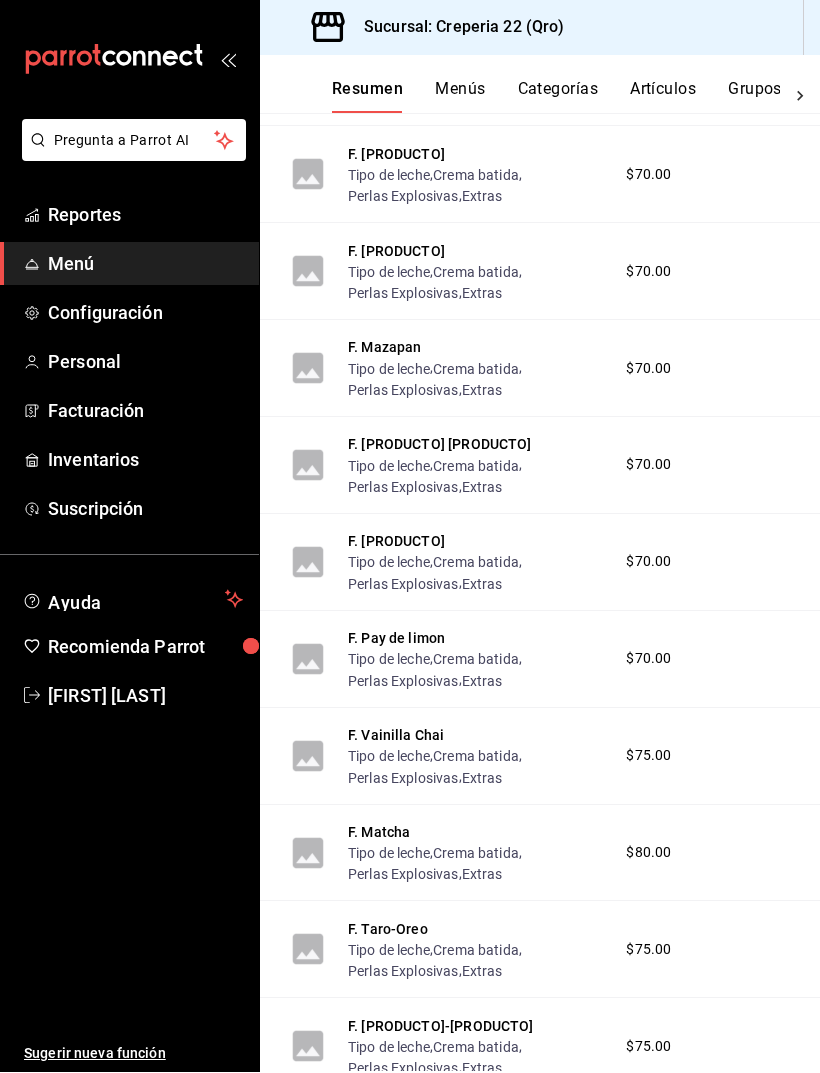 click 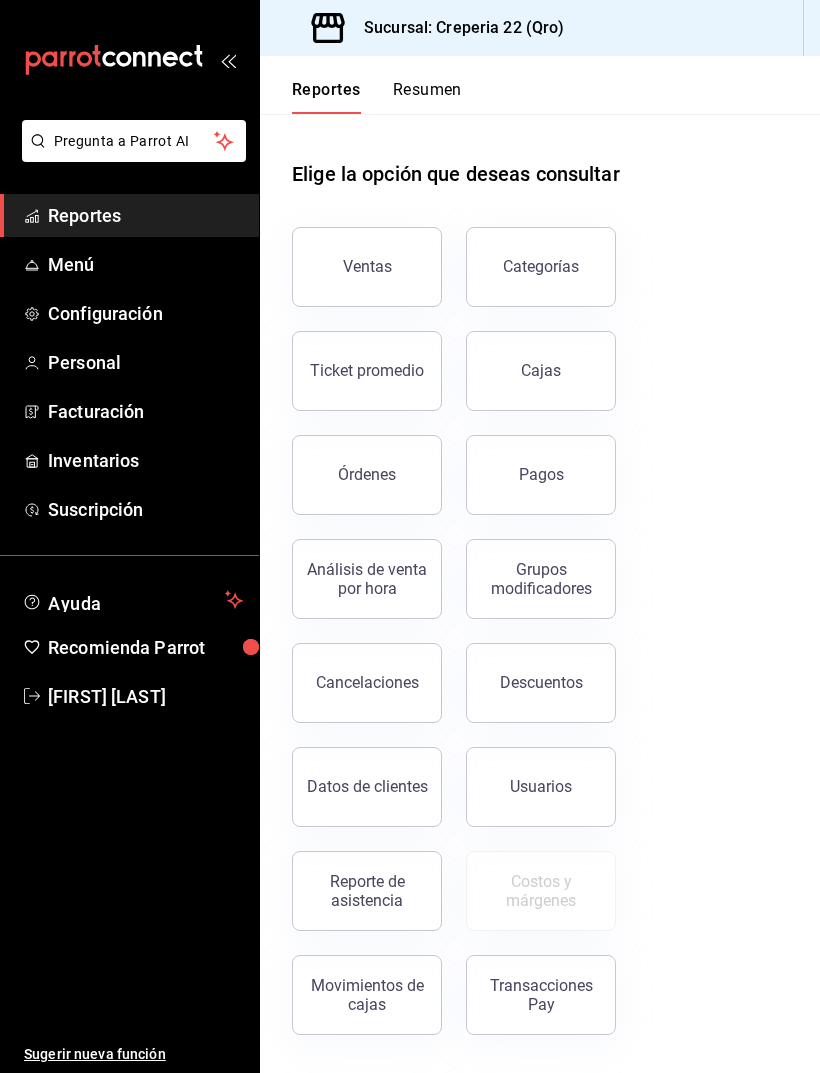 click at bounding box center (129, 60) 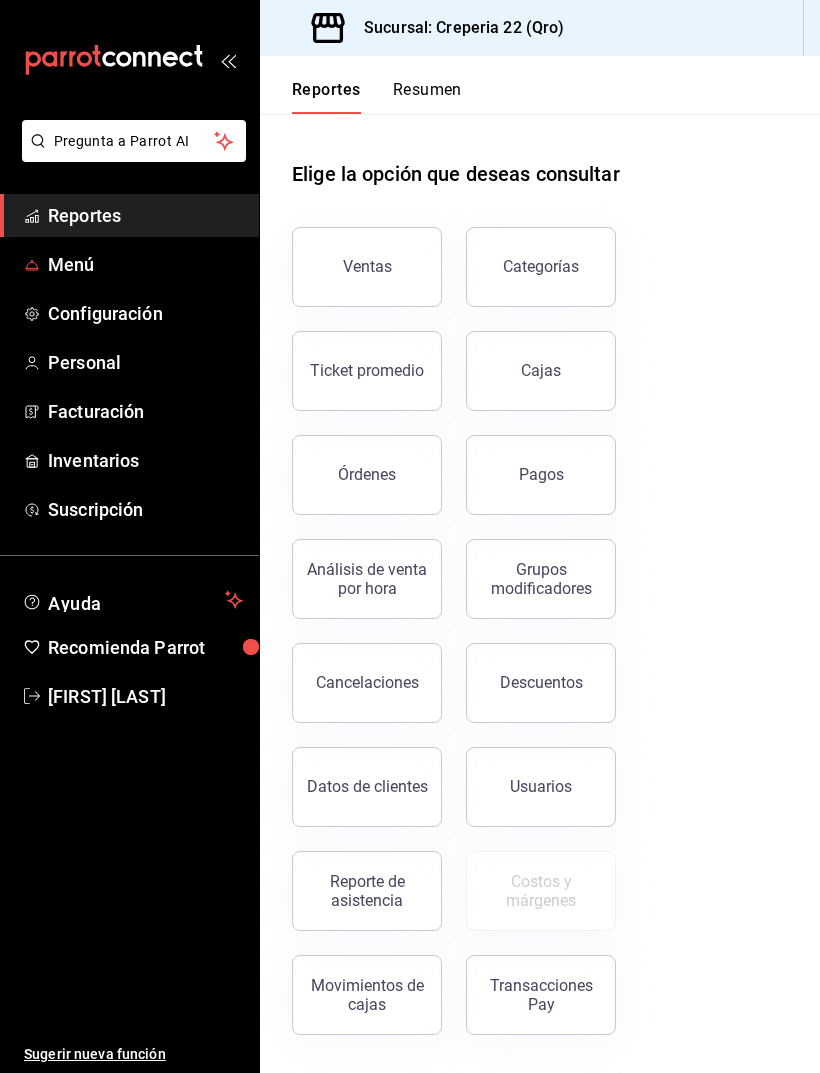 click on "Menú" at bounding box center [145, 264] 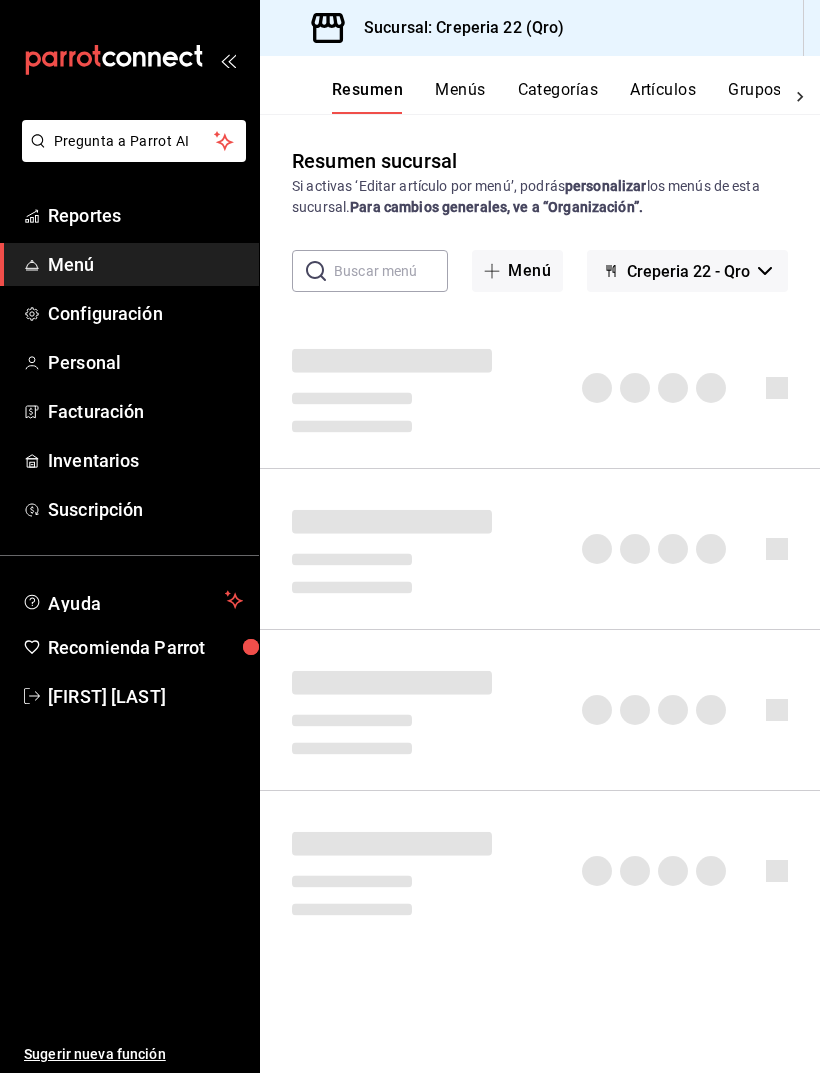 click 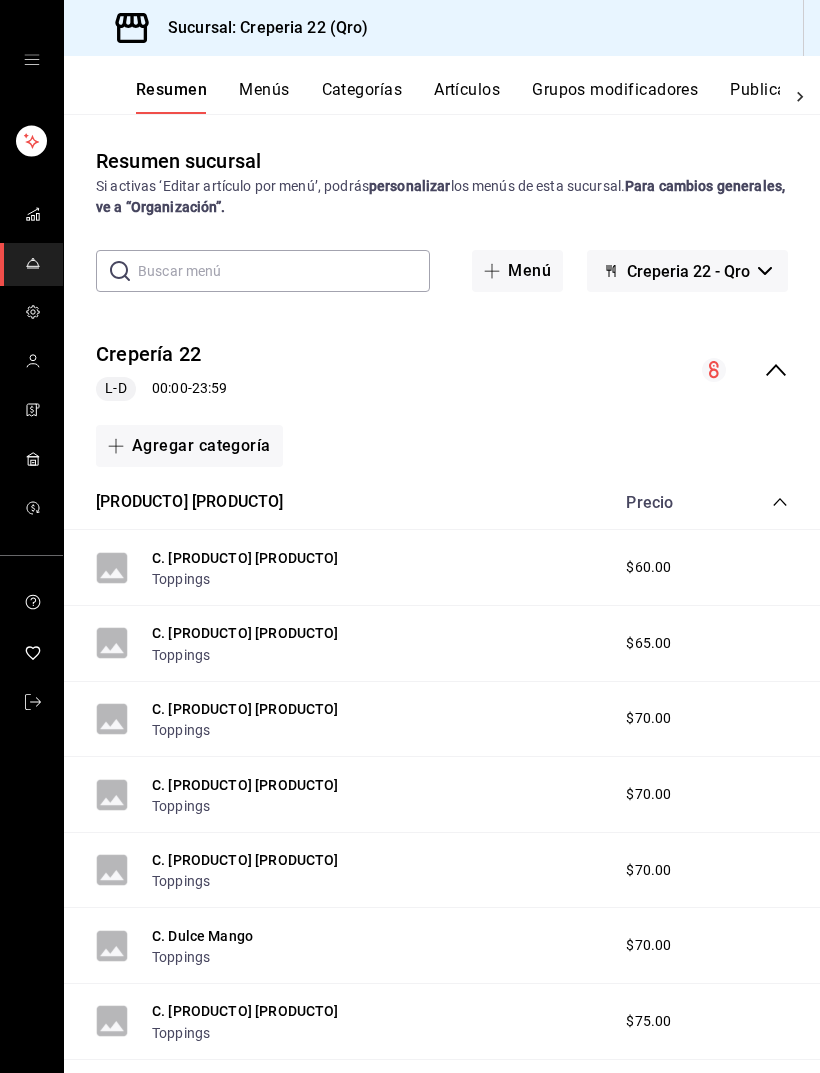 click on "Artículos" at bounding box center (467, 97) 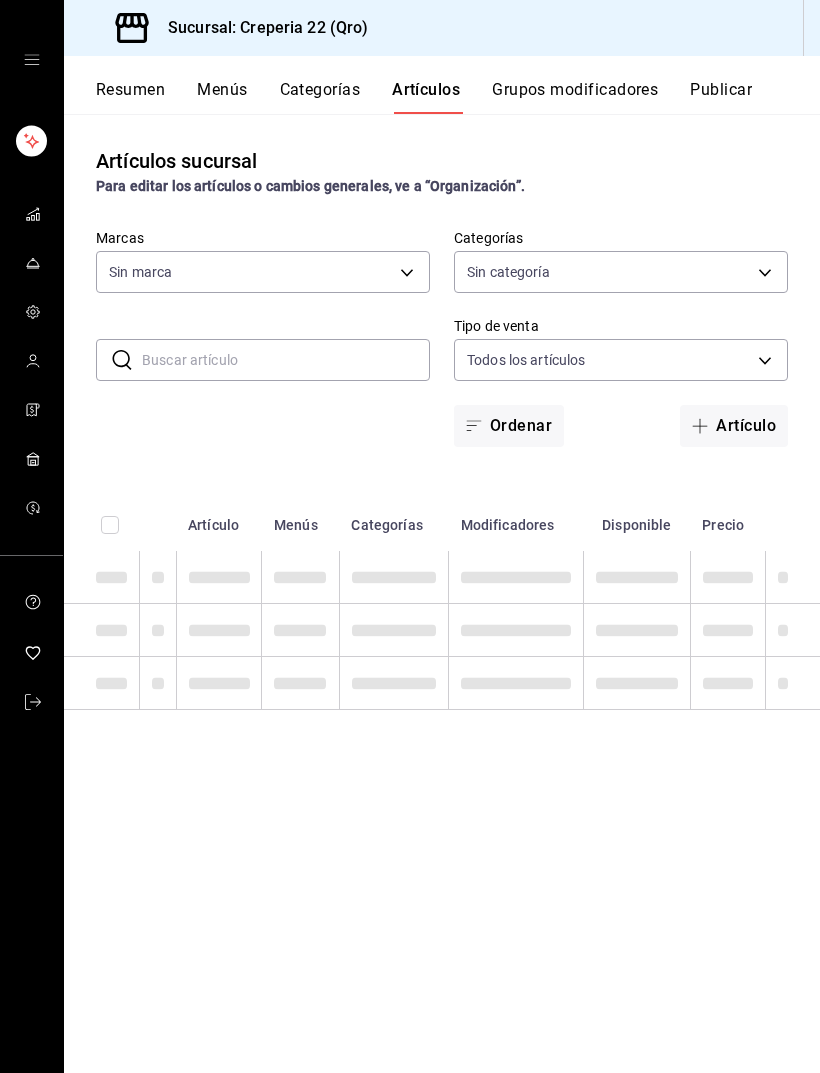 type on "[UUID]" 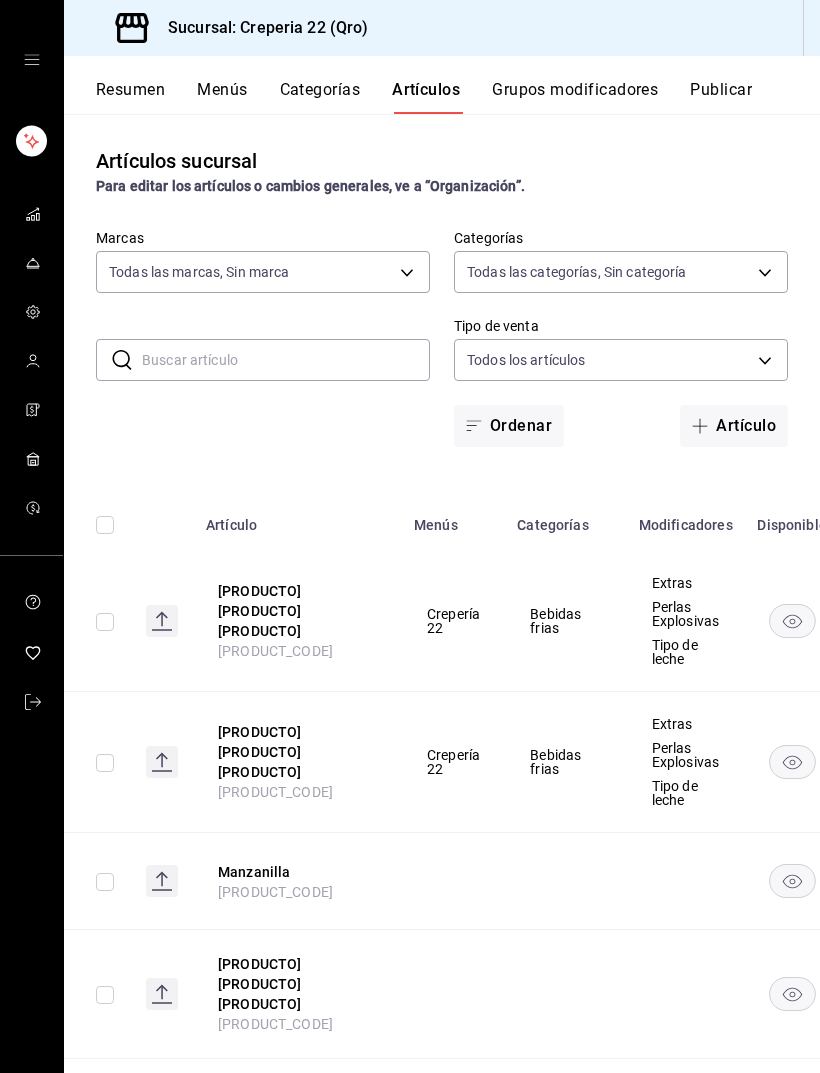 type on "[UUID],[UUID],[UUID],[UUID],[UUID],[UUID],[UUID],[UUID],[UUID],[UUID]" 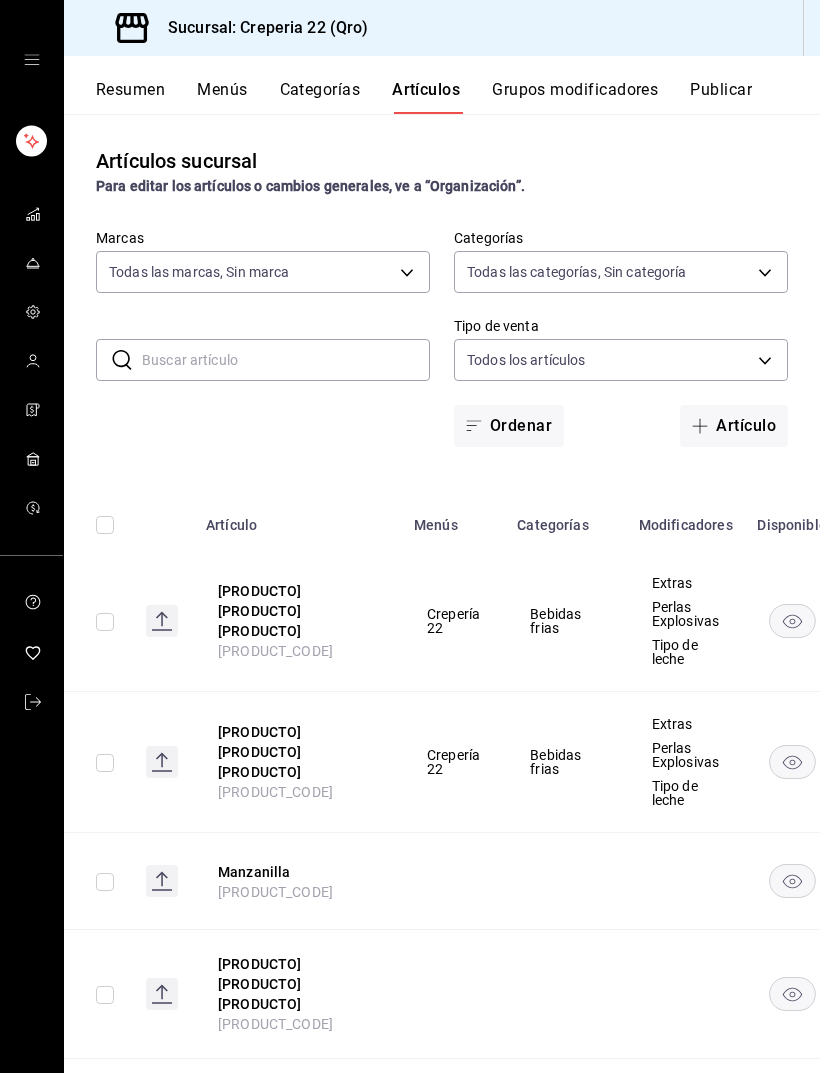 click at bounding box center (286, 360) 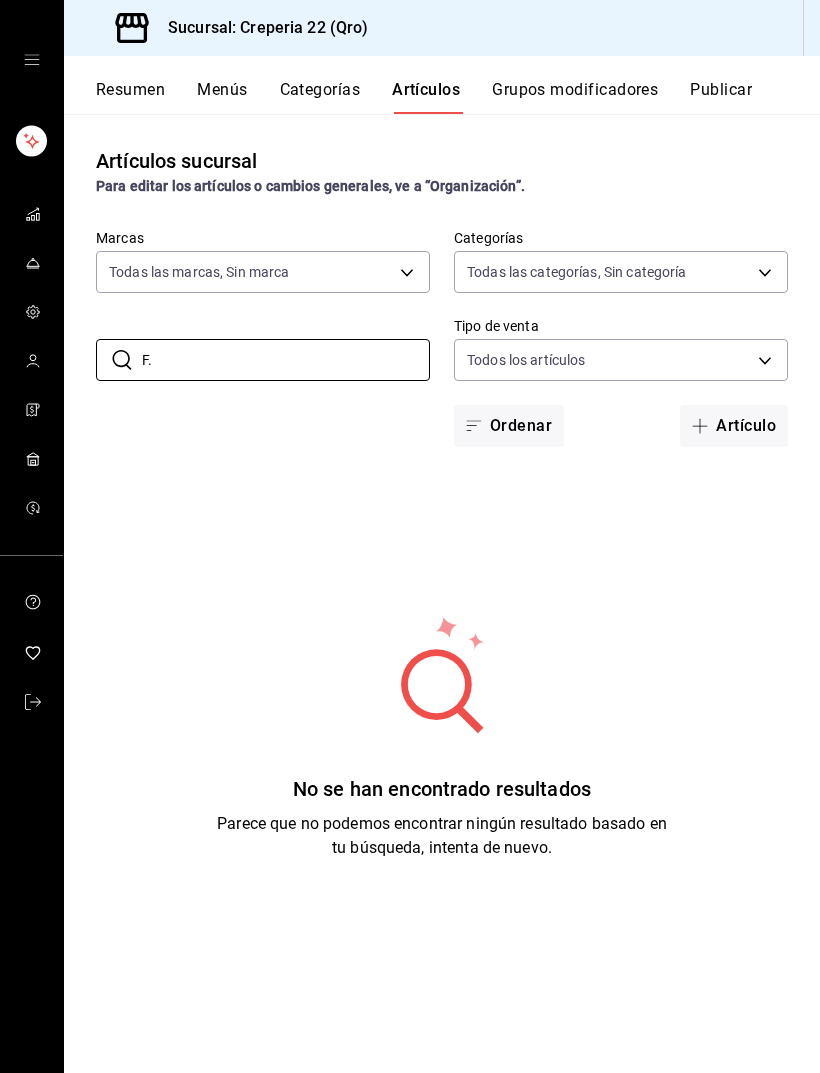 click on "F." at bounding box center [286, 360] 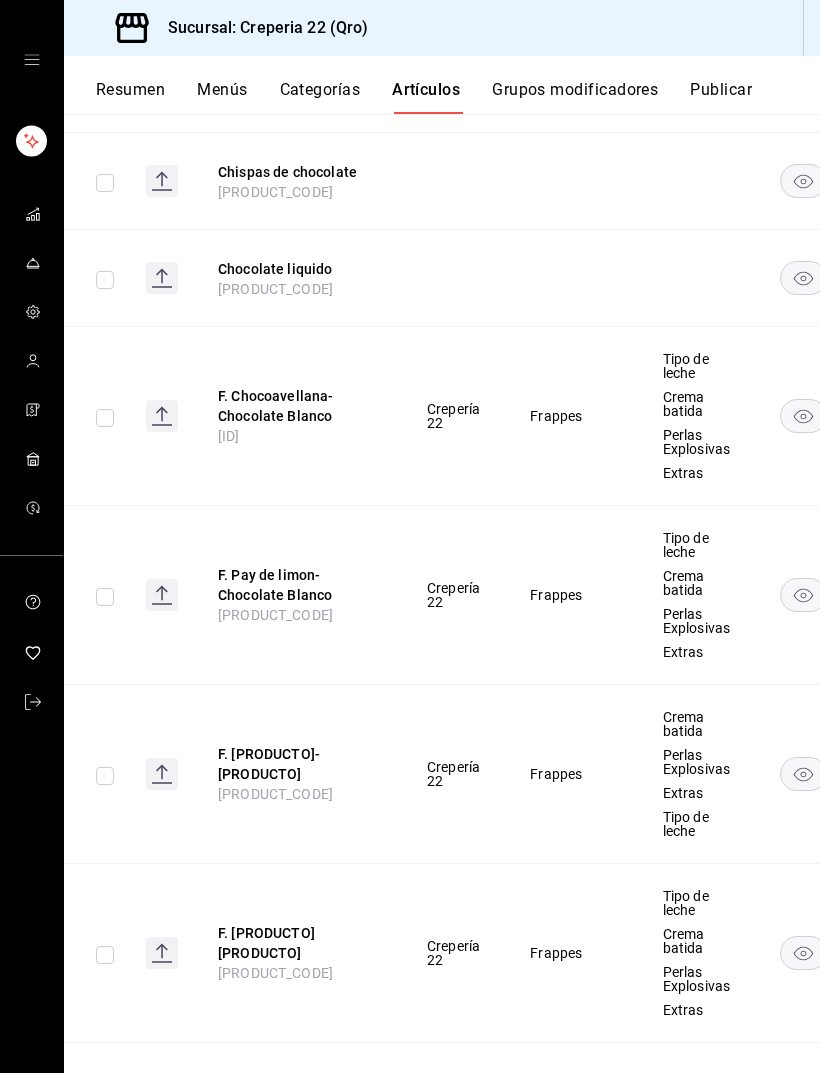 scroll, scrollTop: 2684, scrollLeft: 0, axis: vertical 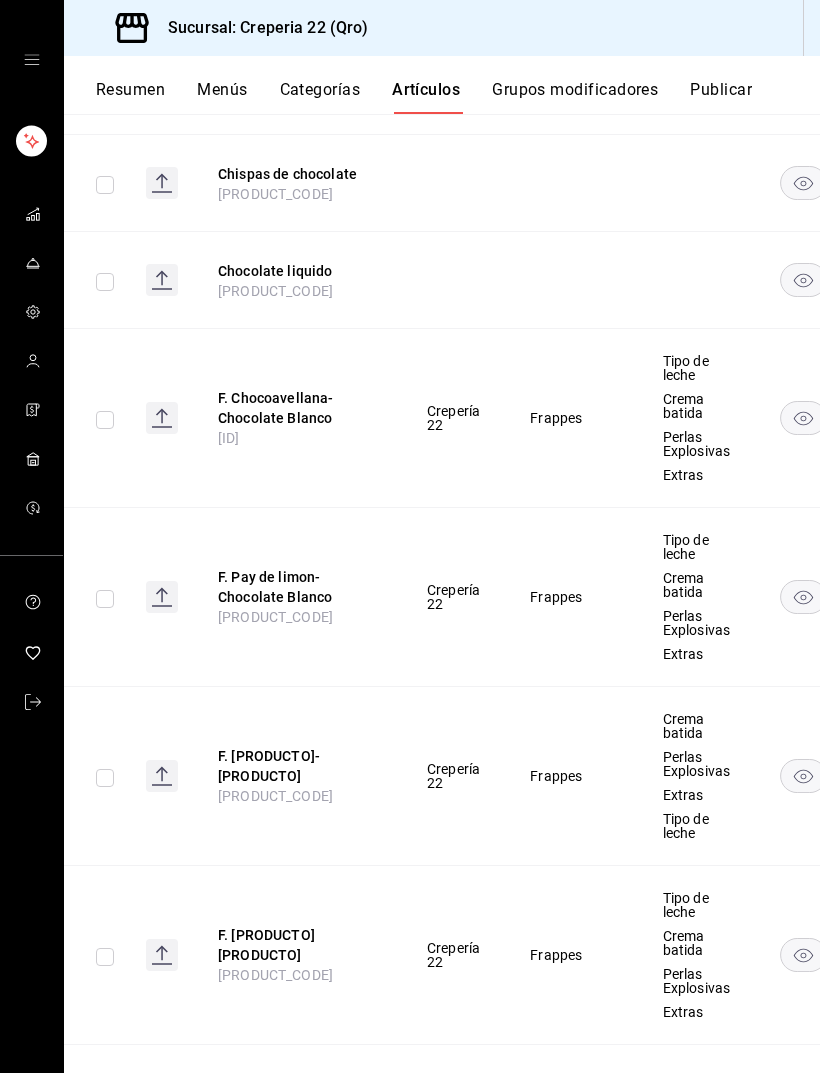 type on "Chocolate" 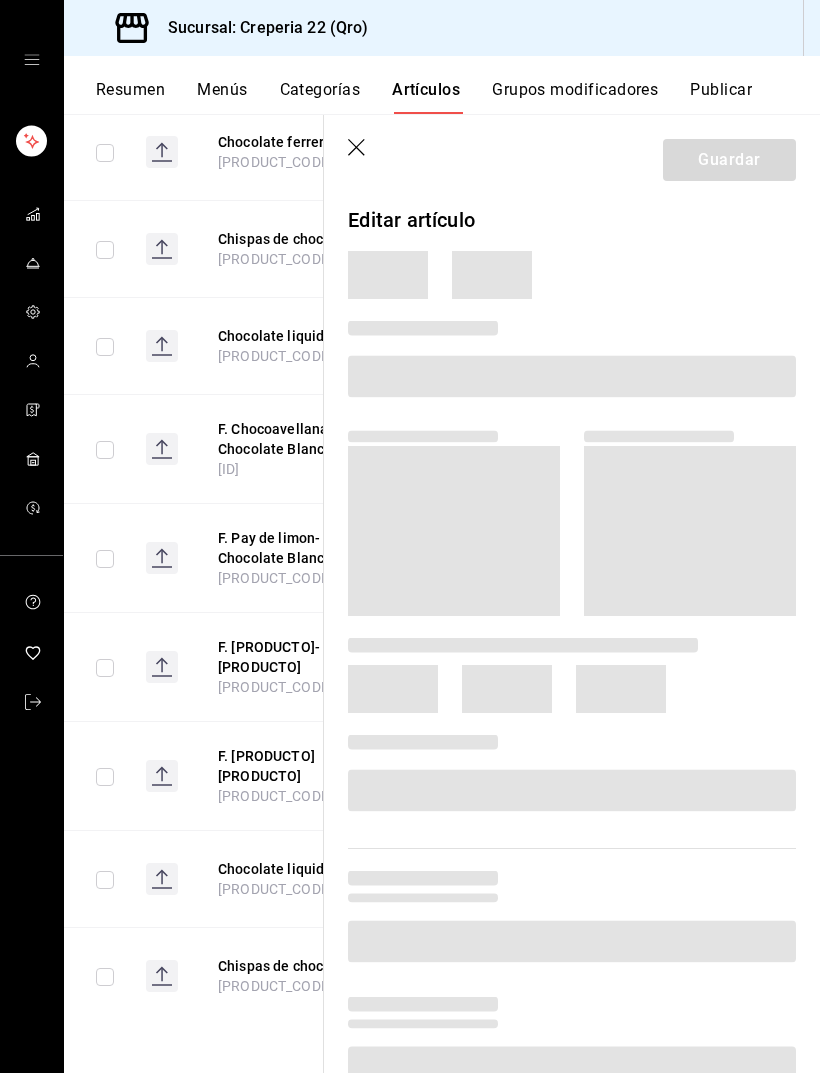scroll, scrollTop: 2066, scrollLeft: 0, axis: vertical 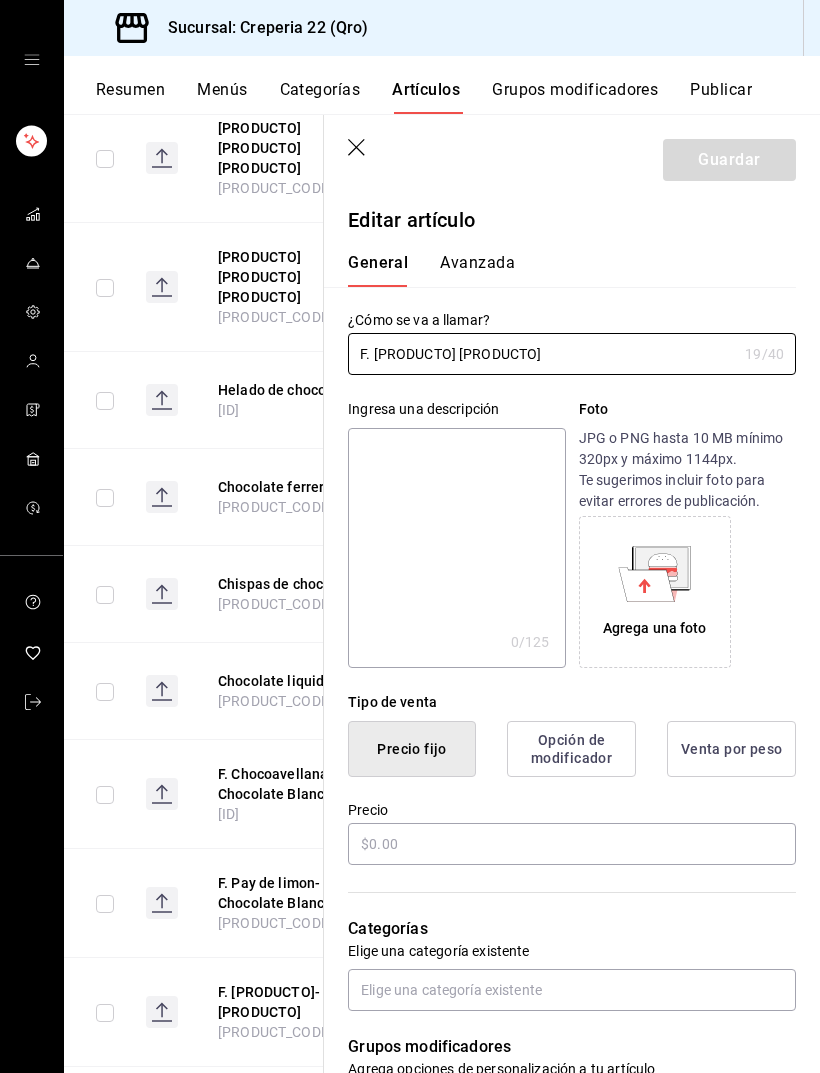 type on "$70.00" 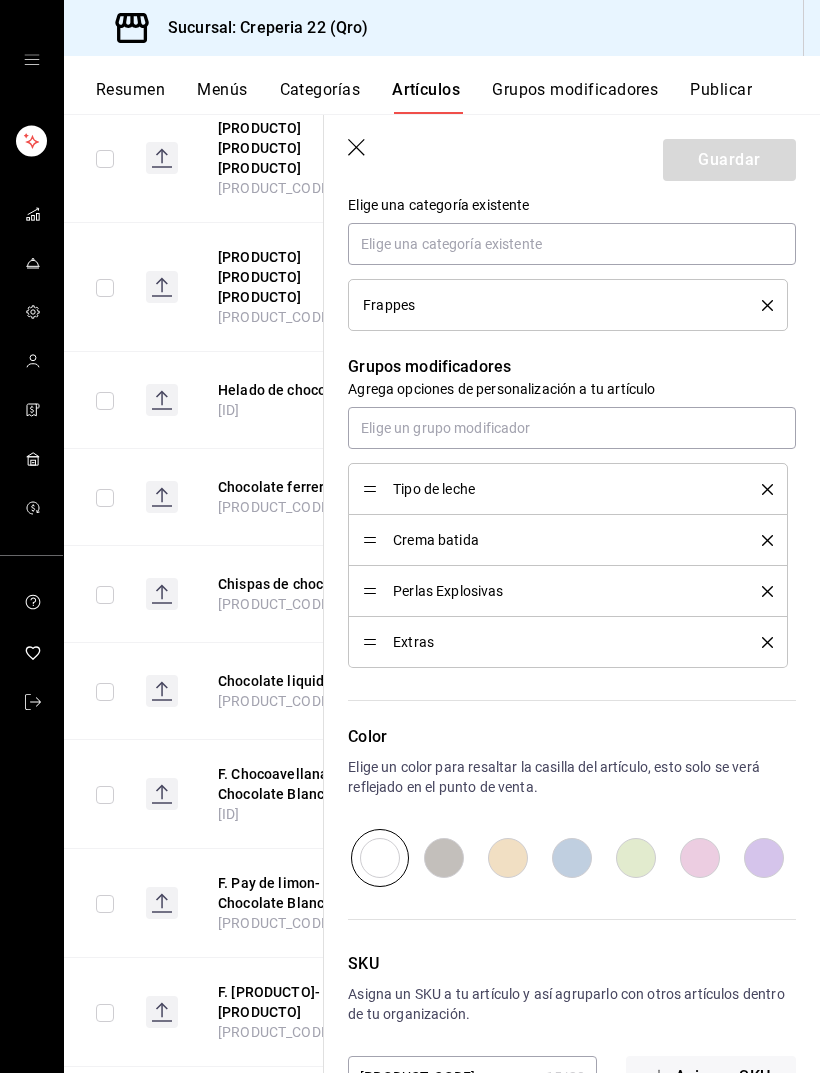 scroll, scrollTop: 745, scrollLeft: 0, axis: vertical 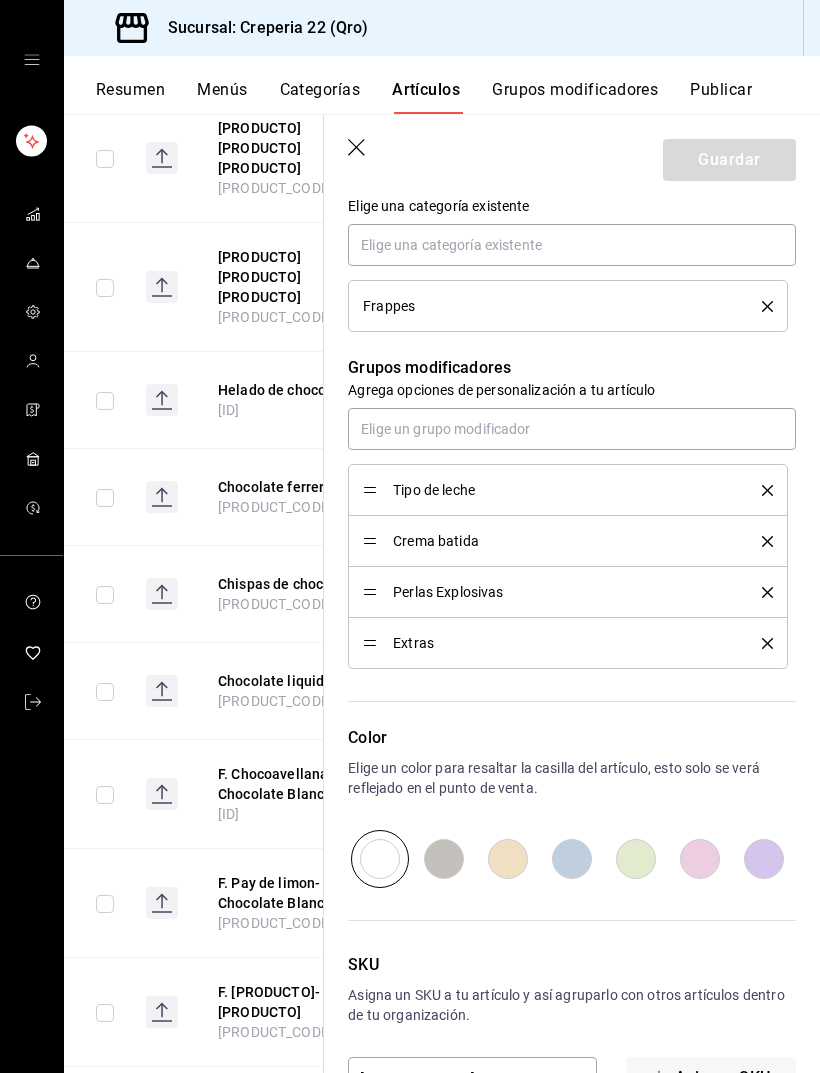 click 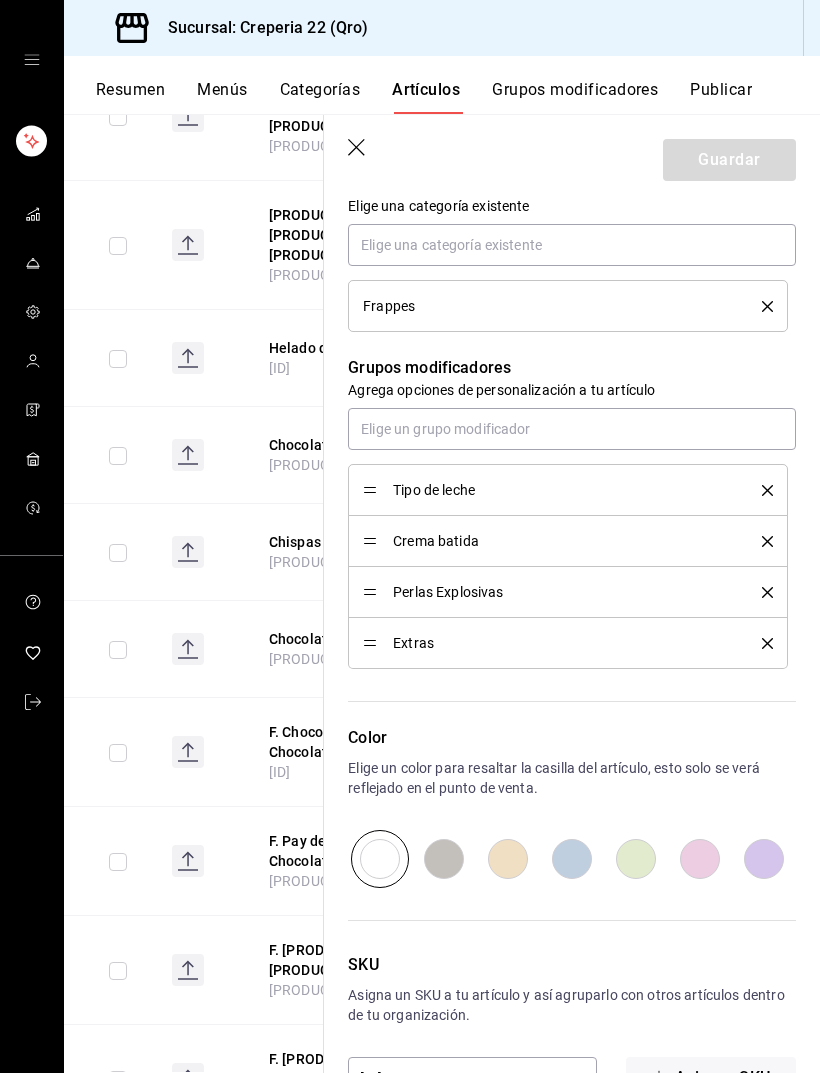 scroll, scrollTop: 0, scrollLeft: 0, axis: both 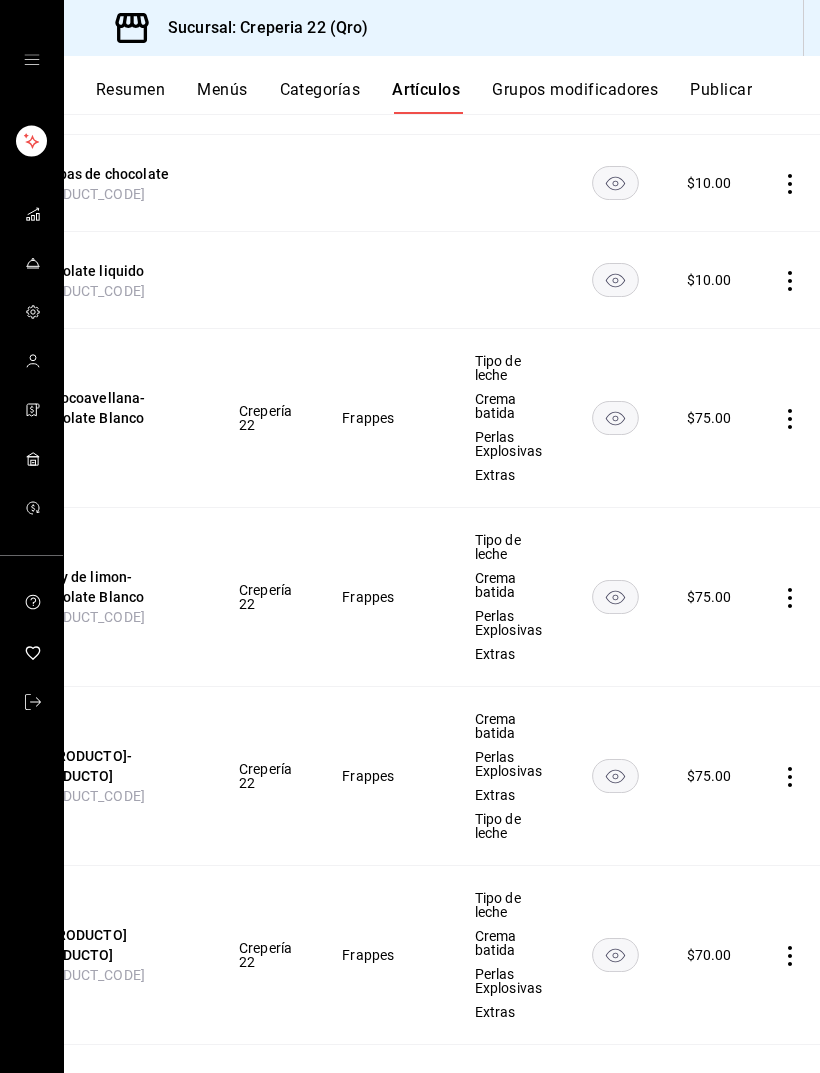 click 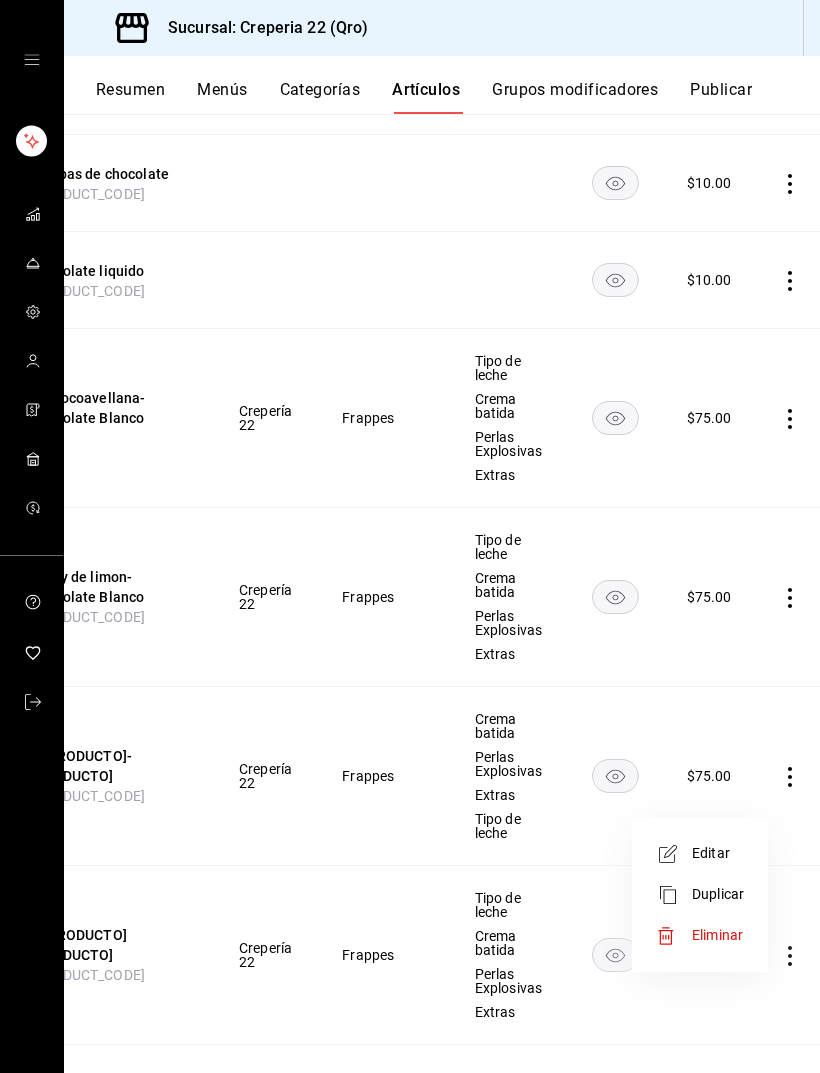 click on "Duplicar" at bounding box center [700, 894] 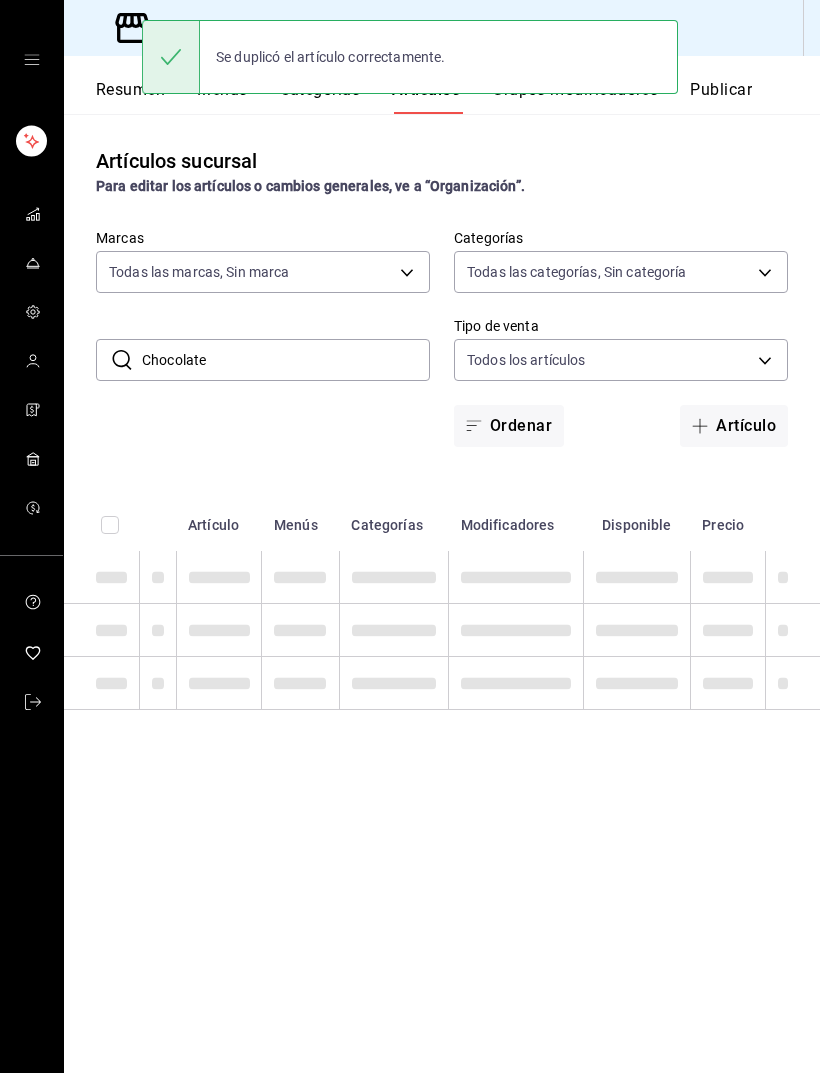 scroll, scrollTop: 0, scrollLeft: 0, axis: both 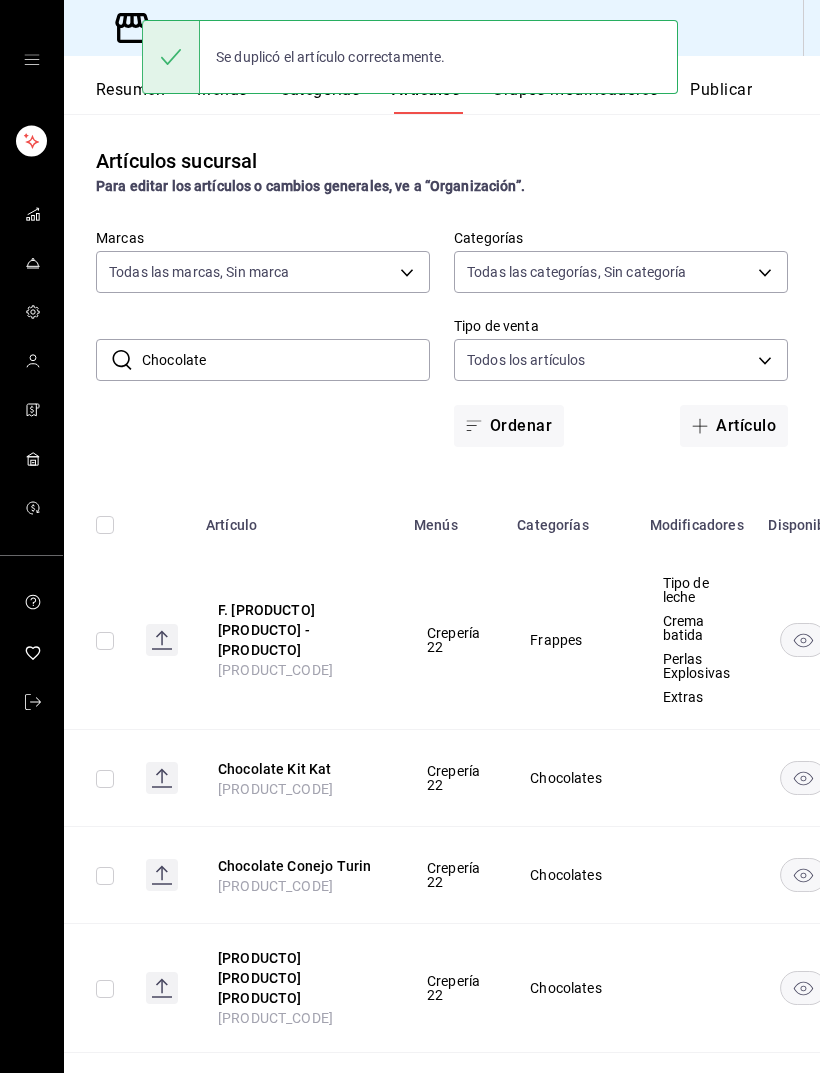 click on "F. [PRODUCTO] [PRODUCTO] - [PRODUCTO] [PRODUCT_CODE]" at bounding box center [298, 640] 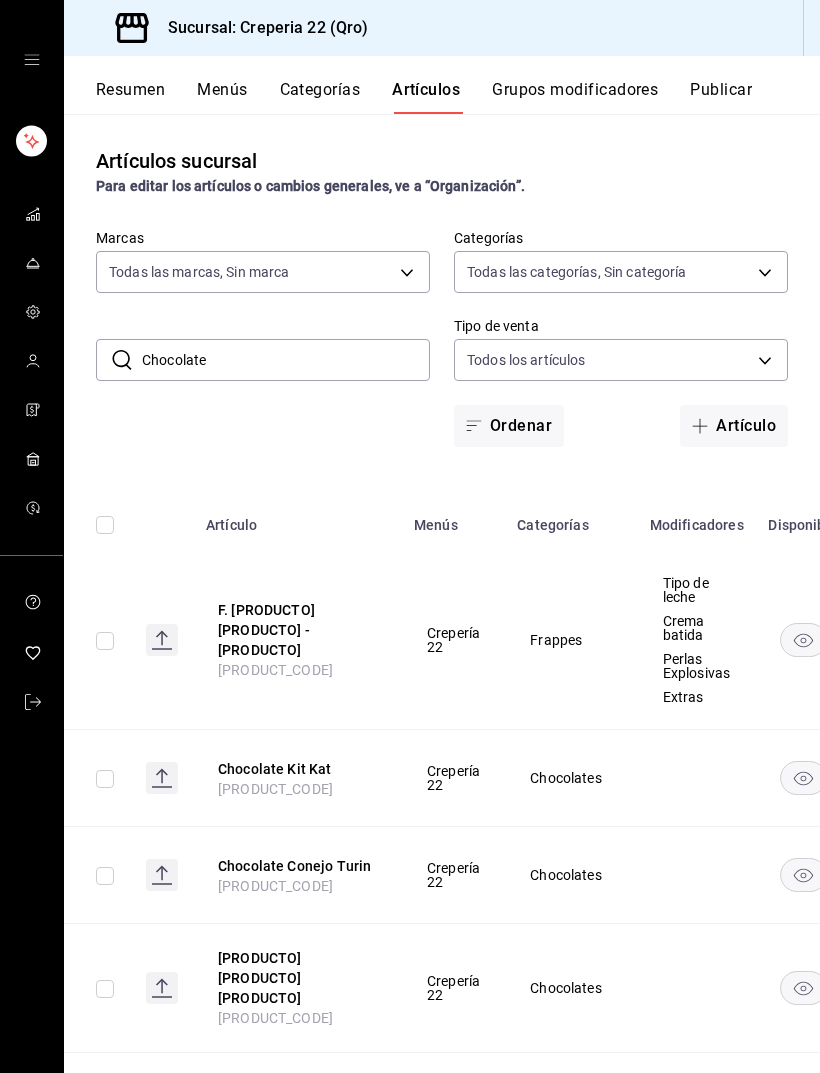click on "F. [PRODUCTO] [PRODUCTO] - [PRODUCTO]" at bounding box center [298, 630] 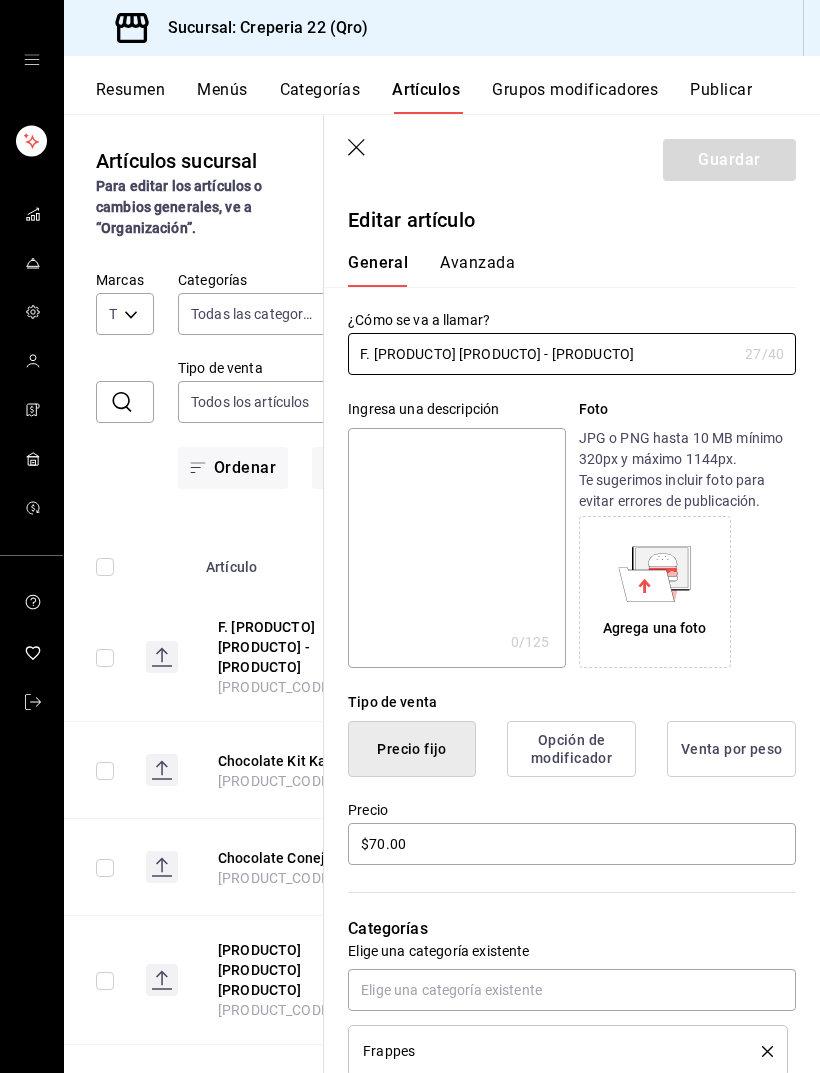 click on "F. [PRODUCTO] [PRODUCTO] - [PRODUCTO]" at bounding box center [542, 354] 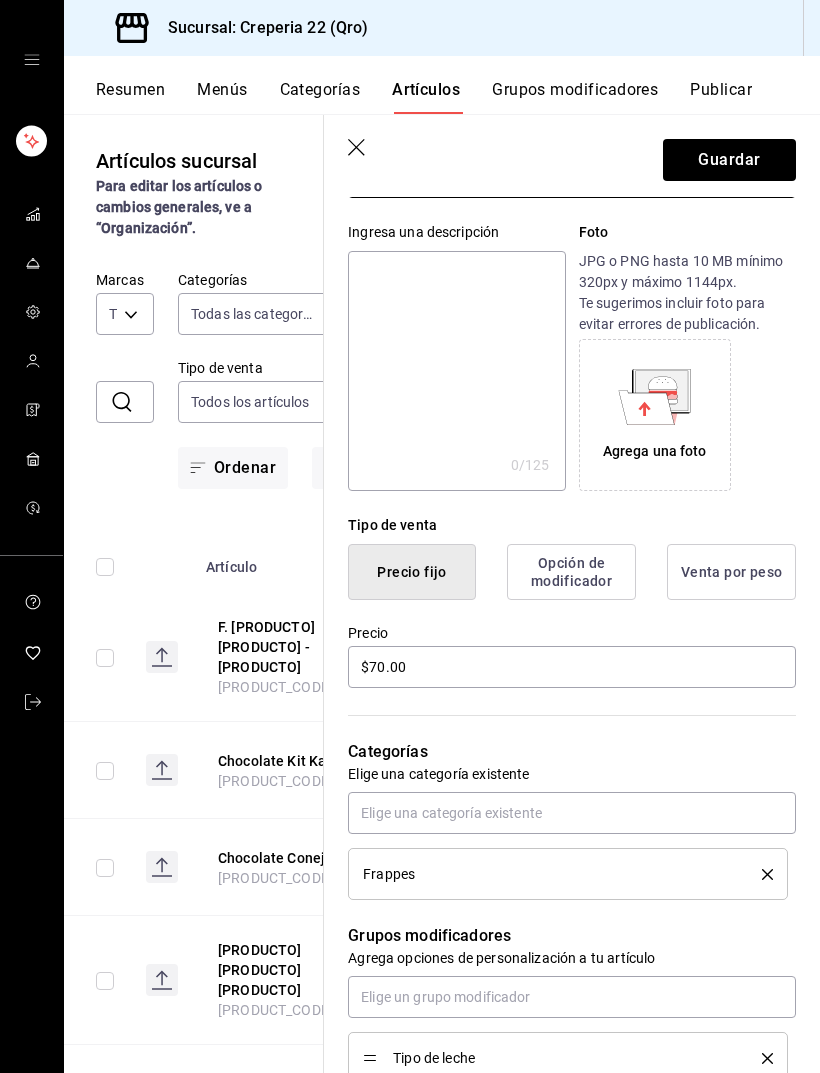 scroll, scrollTop: 196, scrollLeft: 0, axis: vertical 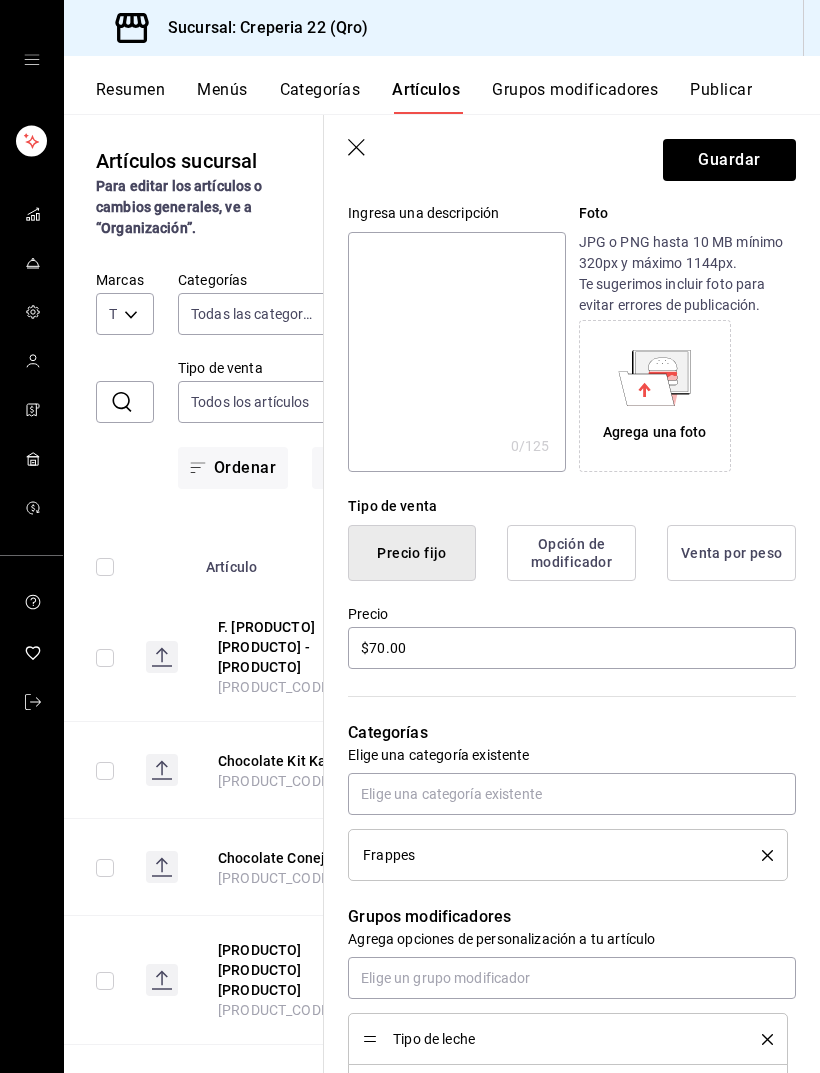 type on "F. [PRODUCTO] [PRODUCTO]" 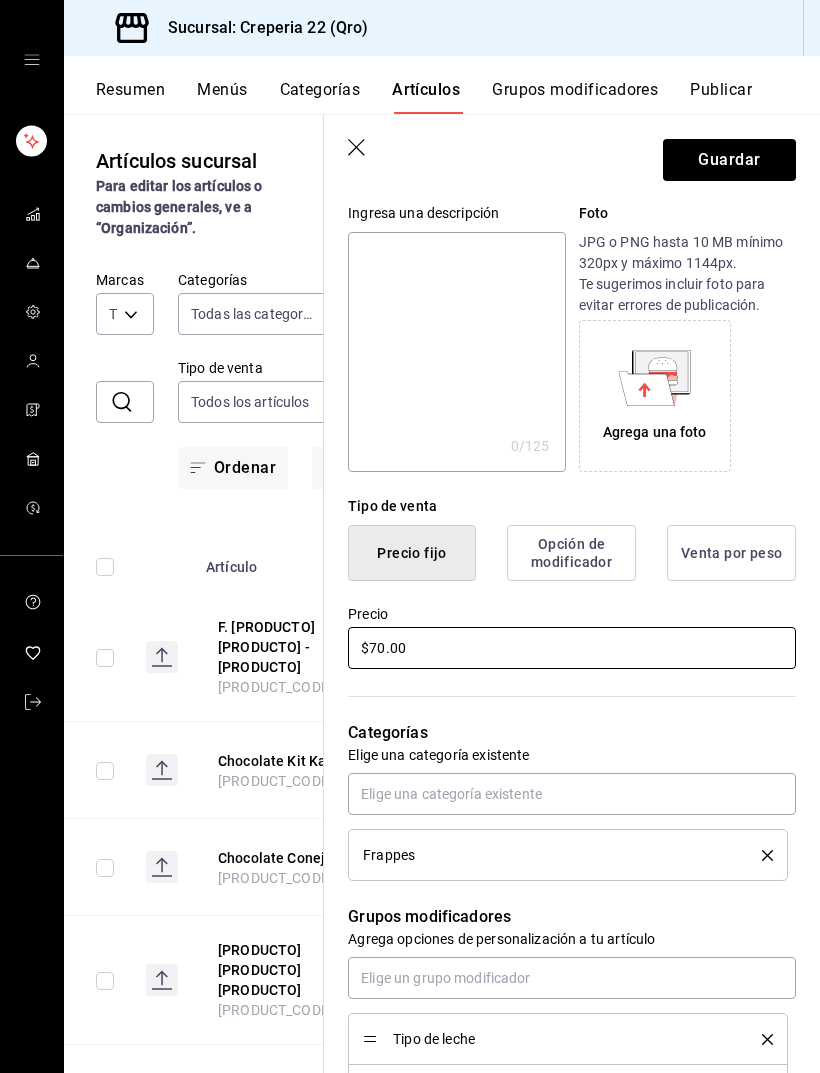 click on "$70.00" at bounding box center (572, 648) 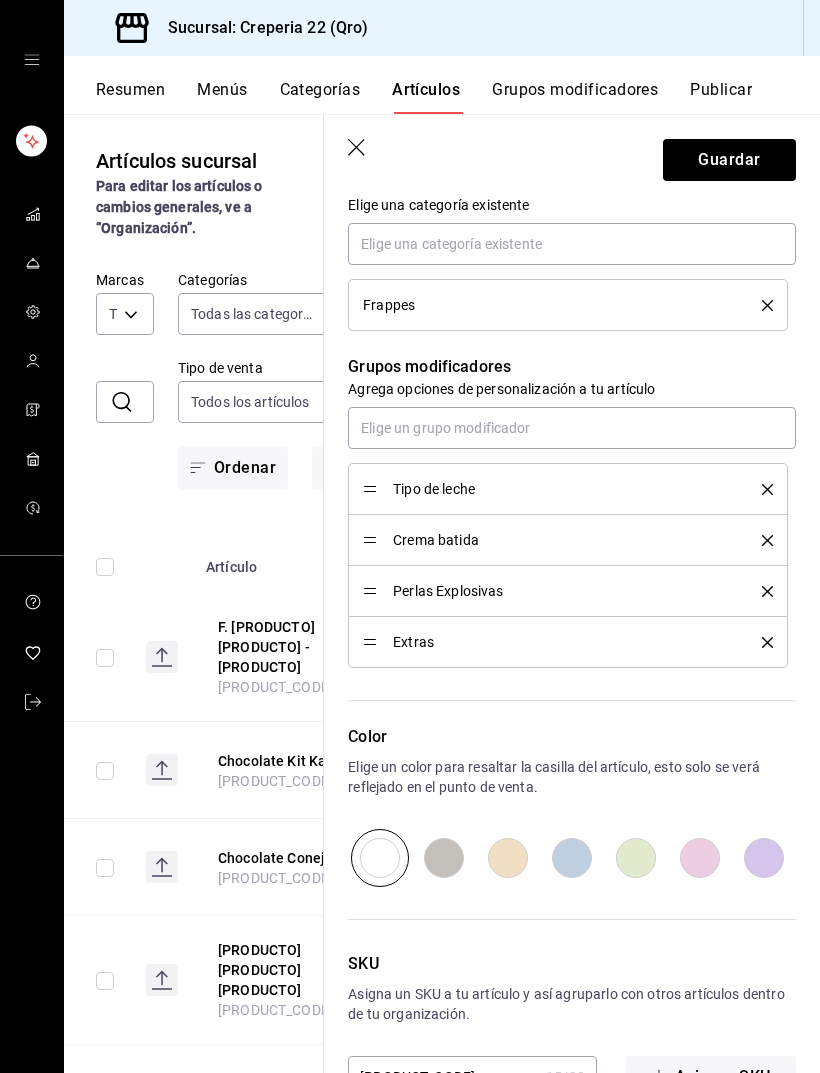 scroll, scrollTop: 745, scrollLeft: 0, axis: vertical 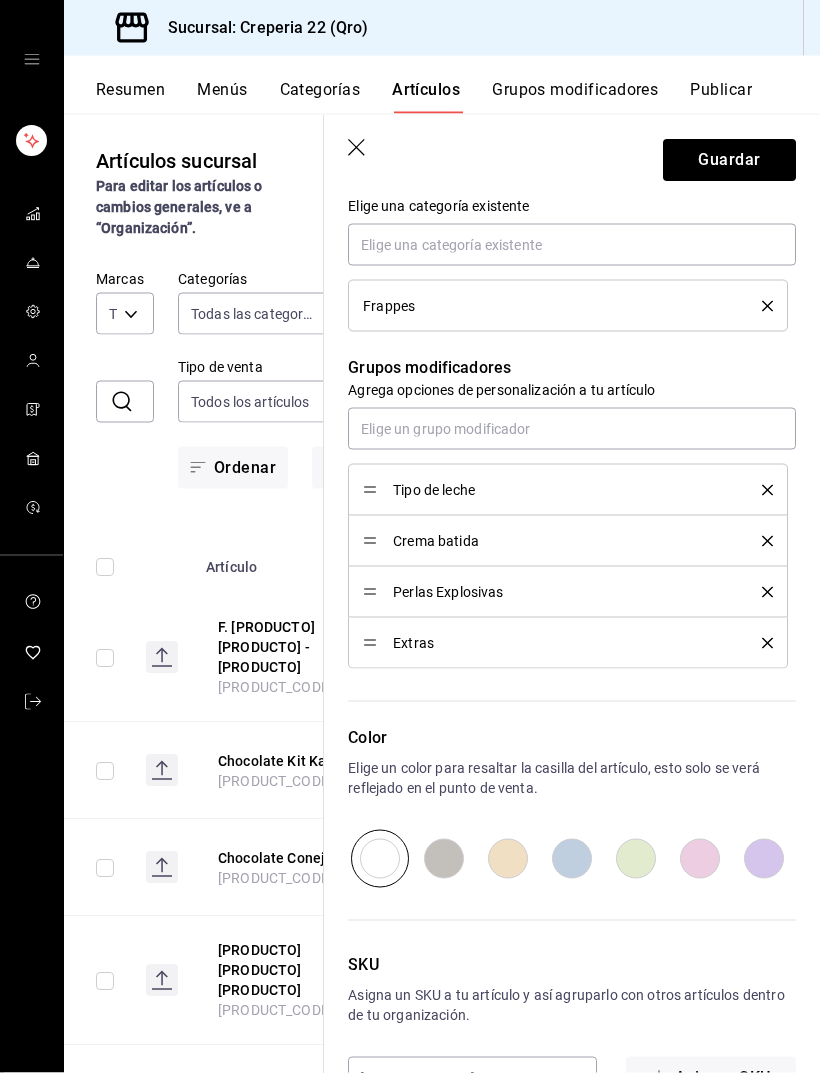 type on "$75.00" 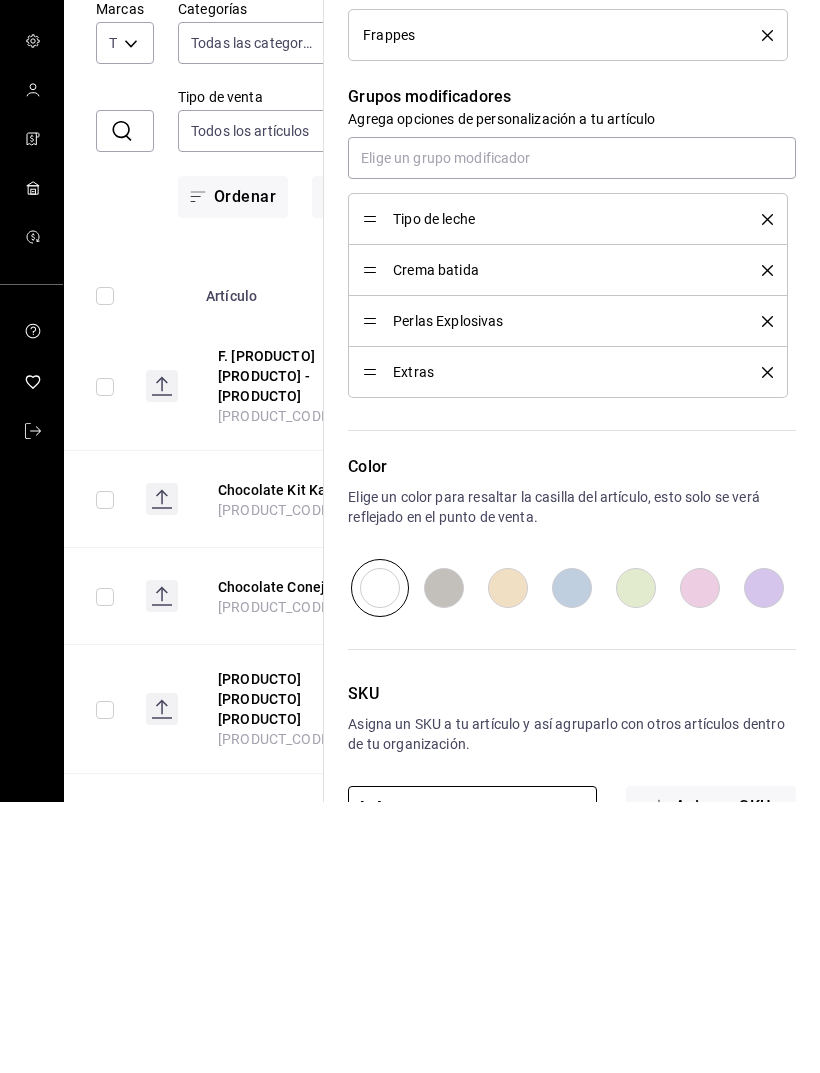 scroll, scrollTop: 0, scrollLeft: 0, axis: both 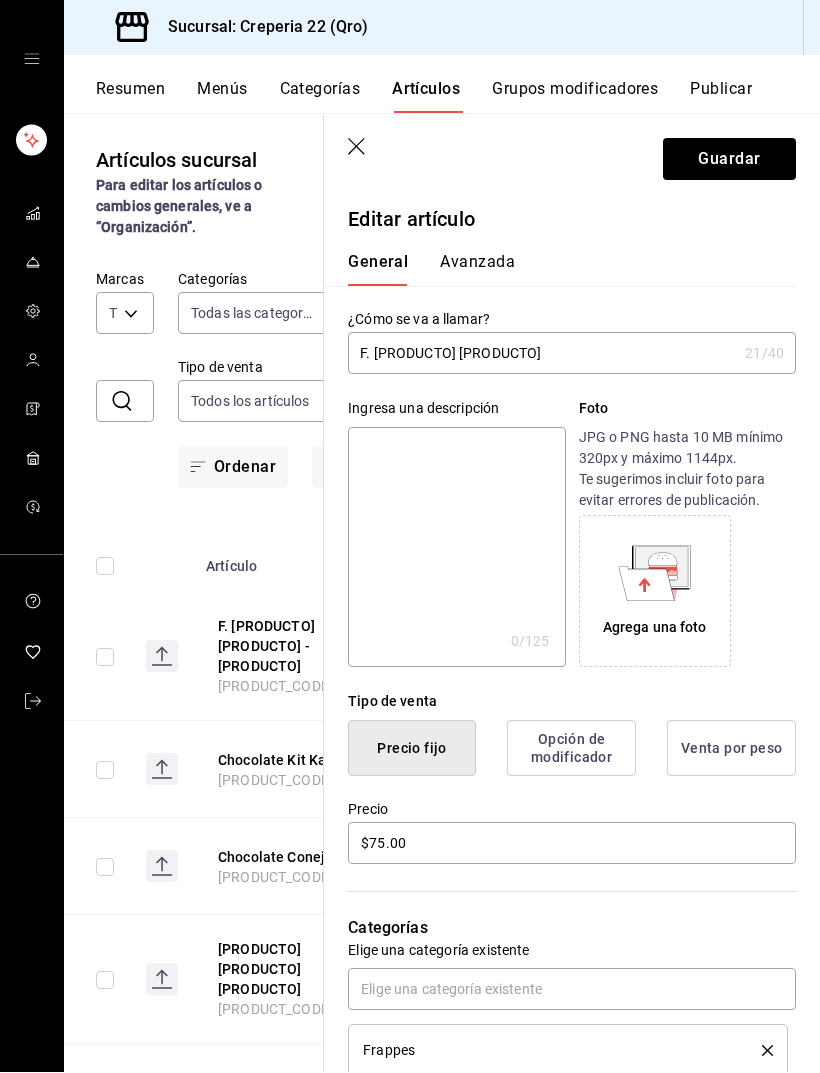 type on "[ID]" 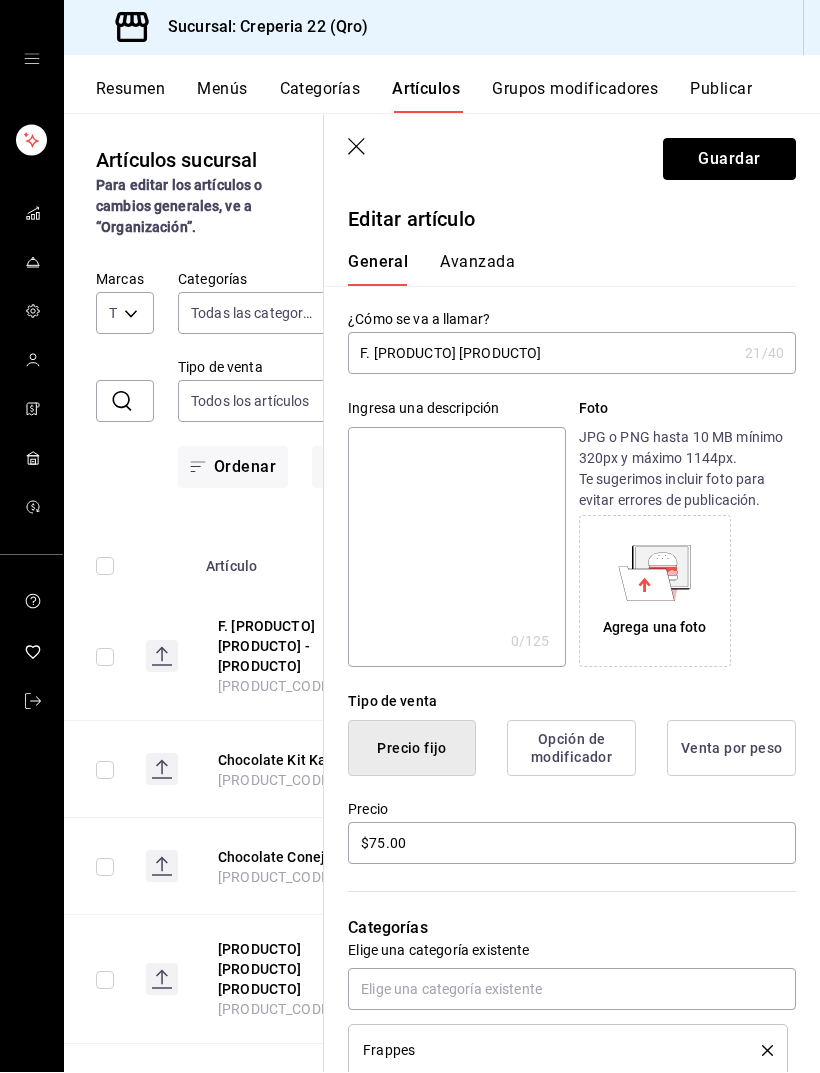 click on "Guardar" at bounding box center [729, 160] 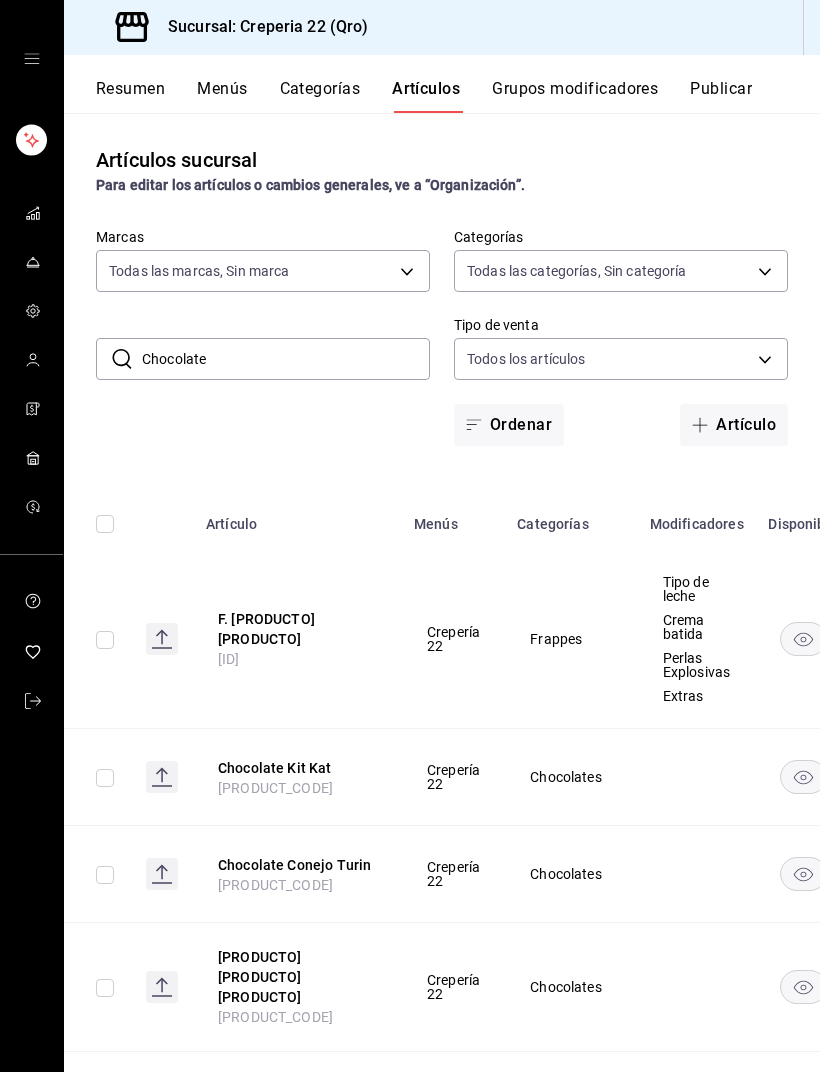 click on "Resumen" at bounding box center [130, 97] 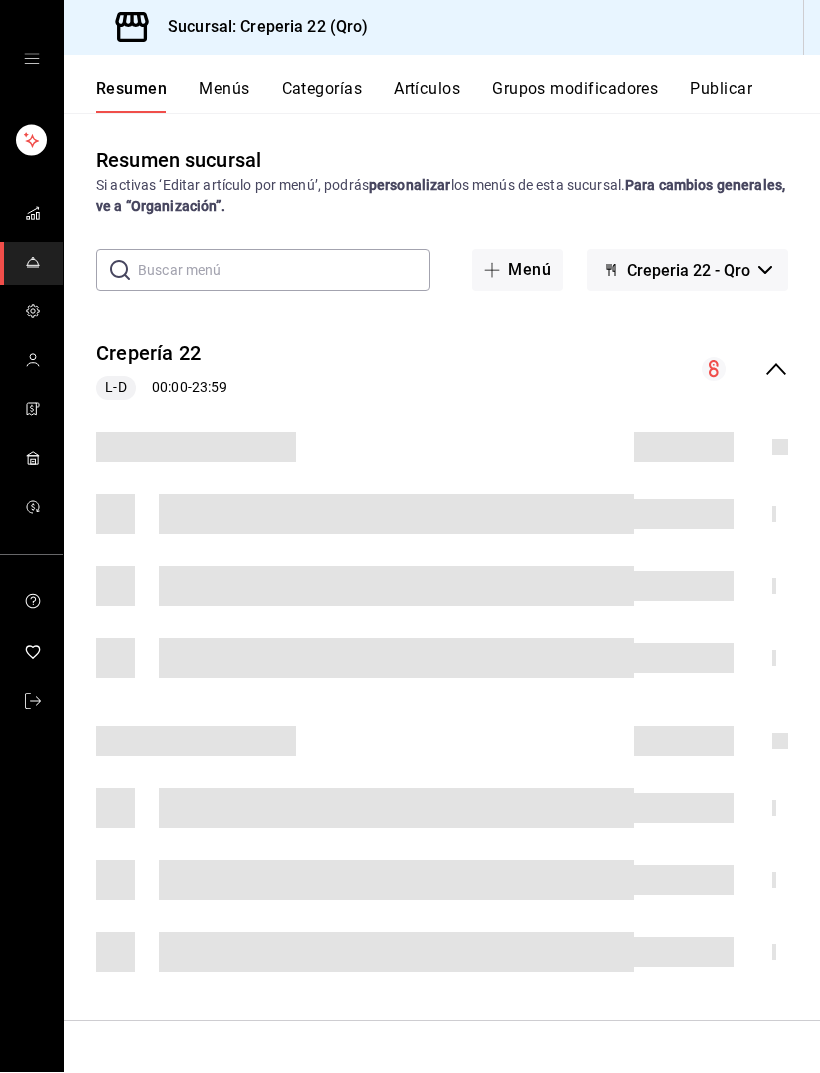 click 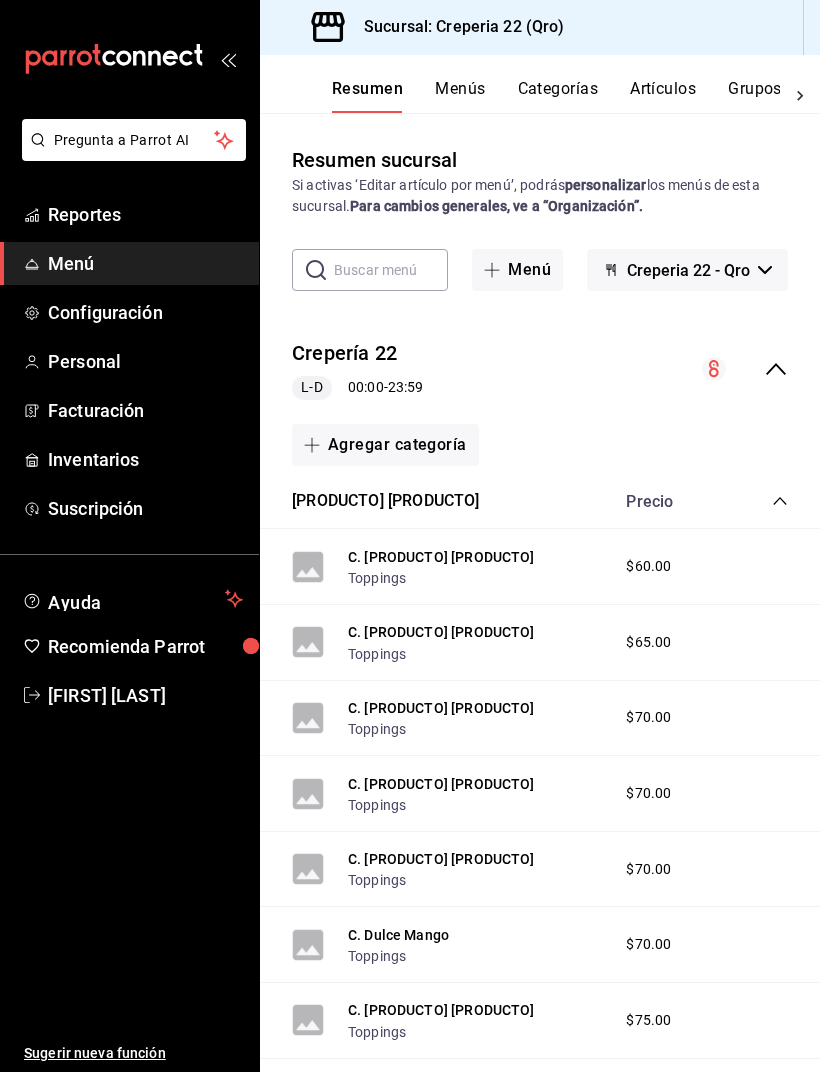 click on "Configuración" at bounding box center (145, 313) 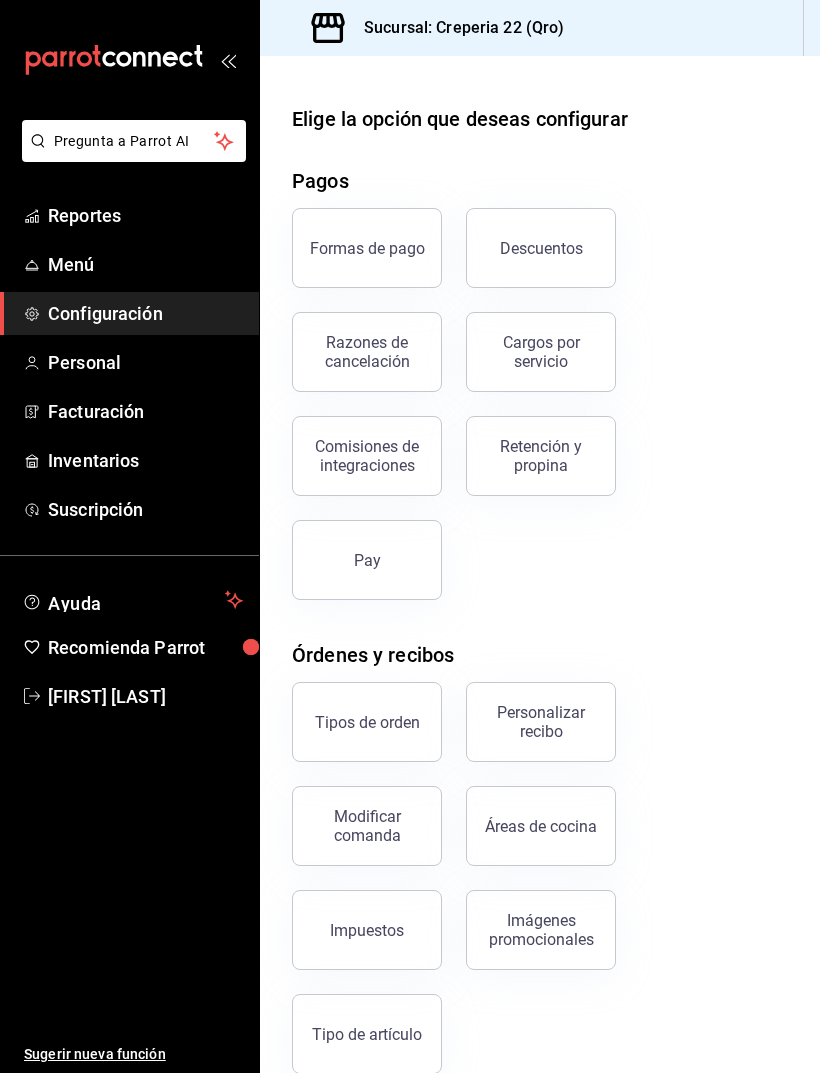 click on "Descuentos" at bounding box center (541, 248) 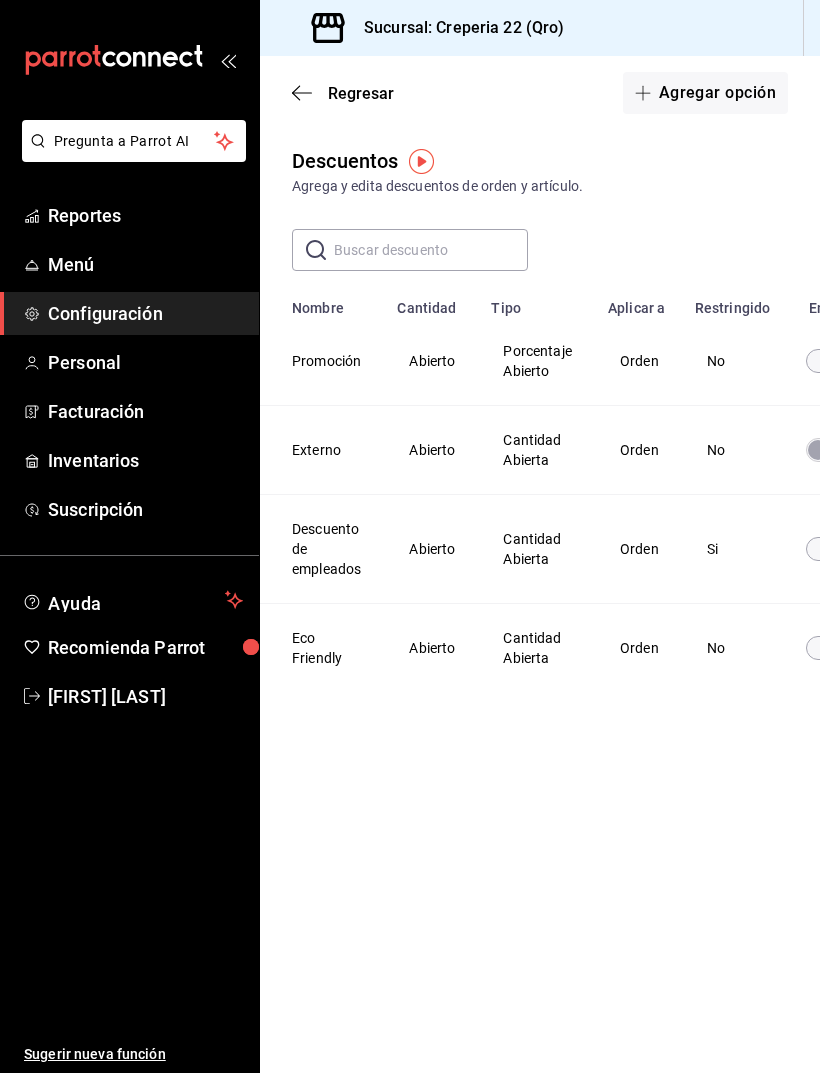 scroll, scrollTop: 0, scrollLeft: 0, axis: both 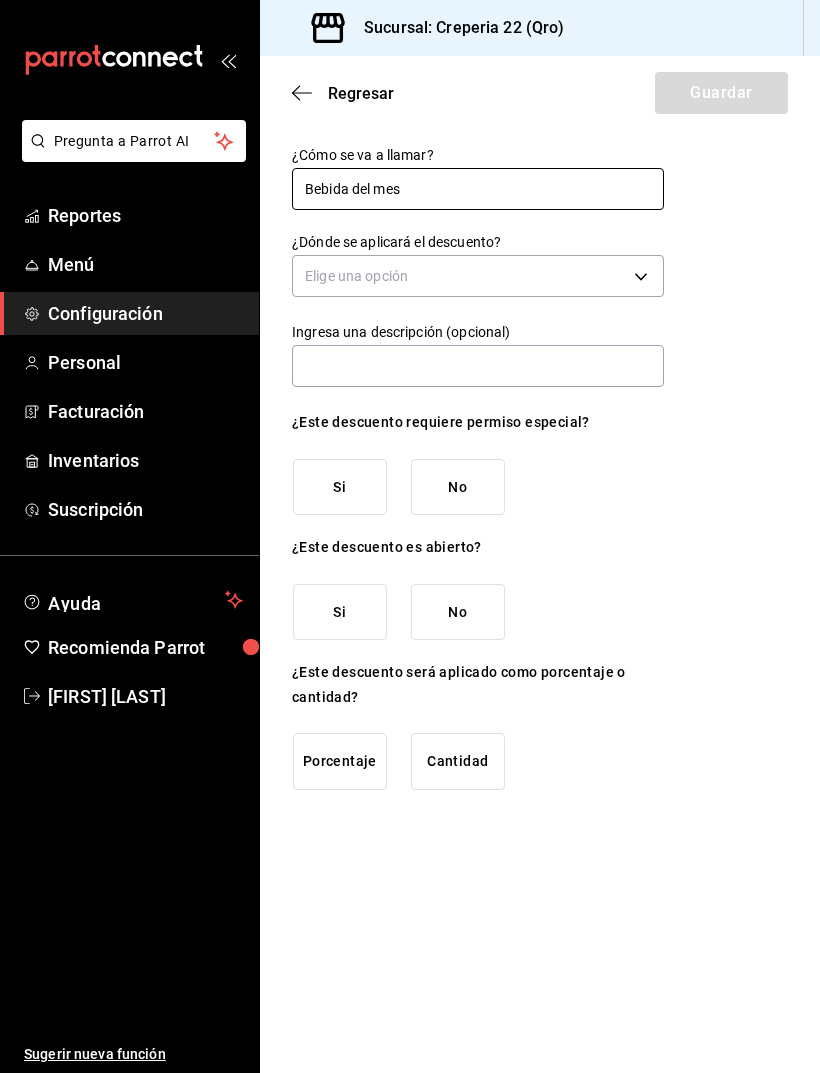 type on "Bebida del mes" 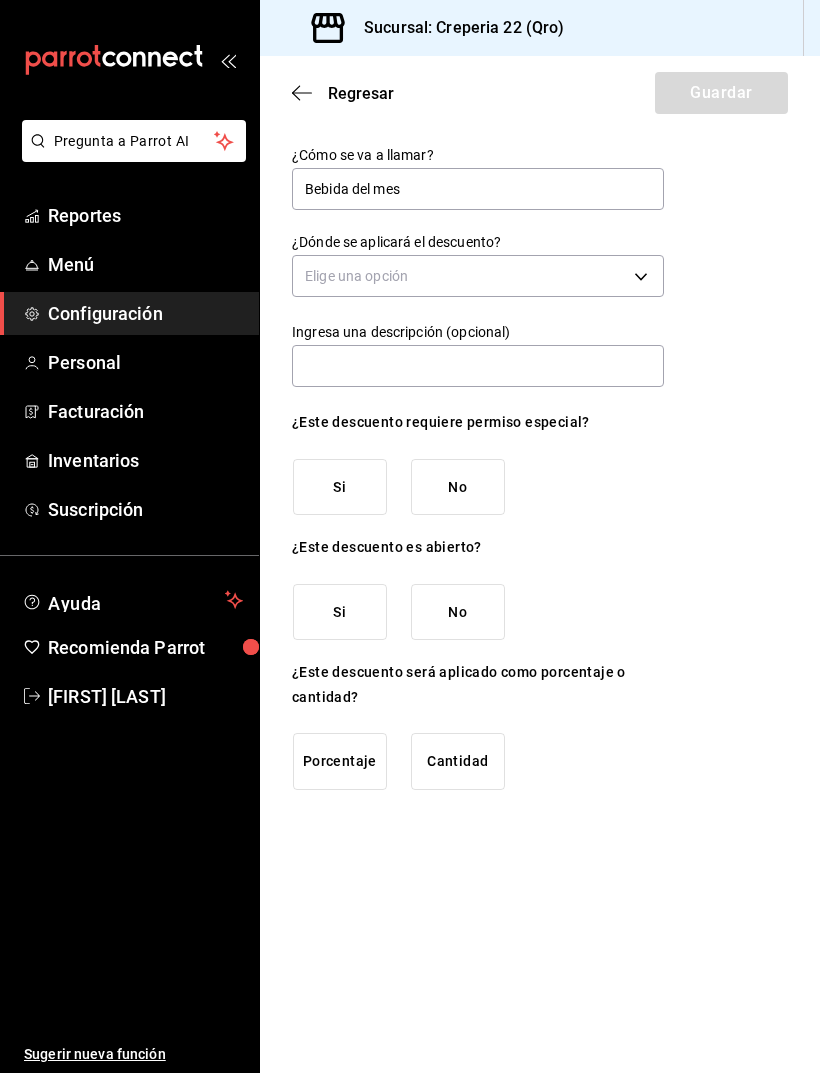 click on "Pregunta a Parrot AI Reportes   Menú   Configuración   Personal   Facturación   Inventarios   Suscripción   Ayuda Recomienda Parrot   [FIRST] [LAST]   Sugerir nueva función   Sucursal: Creperia 22 (Qro) Regresar Guardar ¿Cómo se va a llamar? Bebida del mes ¿Dónde se aplicará el descuento? Elige una opción Ingresa una descripción (opcional) ¿Este descuento requiere permiso especial? Si No ¿Este descuento es abierto? Si No ¿Este descuento será aplicado como porcentaje o cantidad? Porcentaje Cantidad GANA 1 MES GRATIS EN TU SUSCRIPCIÓN AQUÍ ¿Recuerdas cómo empezó tu restaurante?
Hoy puedes ayudar a un colega a tener el mismo cambio que tú viviste.
Recomienda Parrot directamente desde tu Portal Administrador.
Es fácil y rápido.
🎁 Por cada restaurante que se una, ganas 1 mes gratis. Pregunta a Parrot AI Reportes   Menú   Configuración   Personal   Facturación   Inventarios   Suscripción   Ayuda Recomienda Parrot   [FIRST] [LAST]   Sugerir nueva función   ([PHONE])" at bounding box center (410, 536) 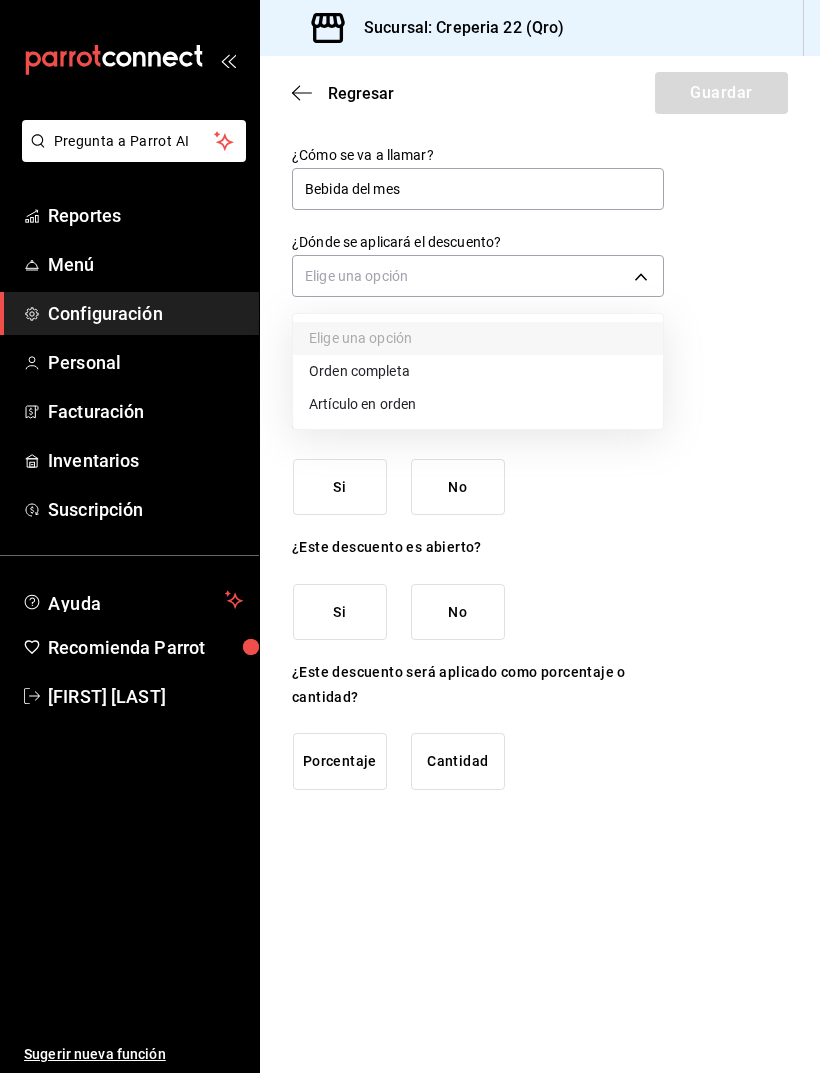 click on "Artículo en orden" at bounding box center [478, 404] 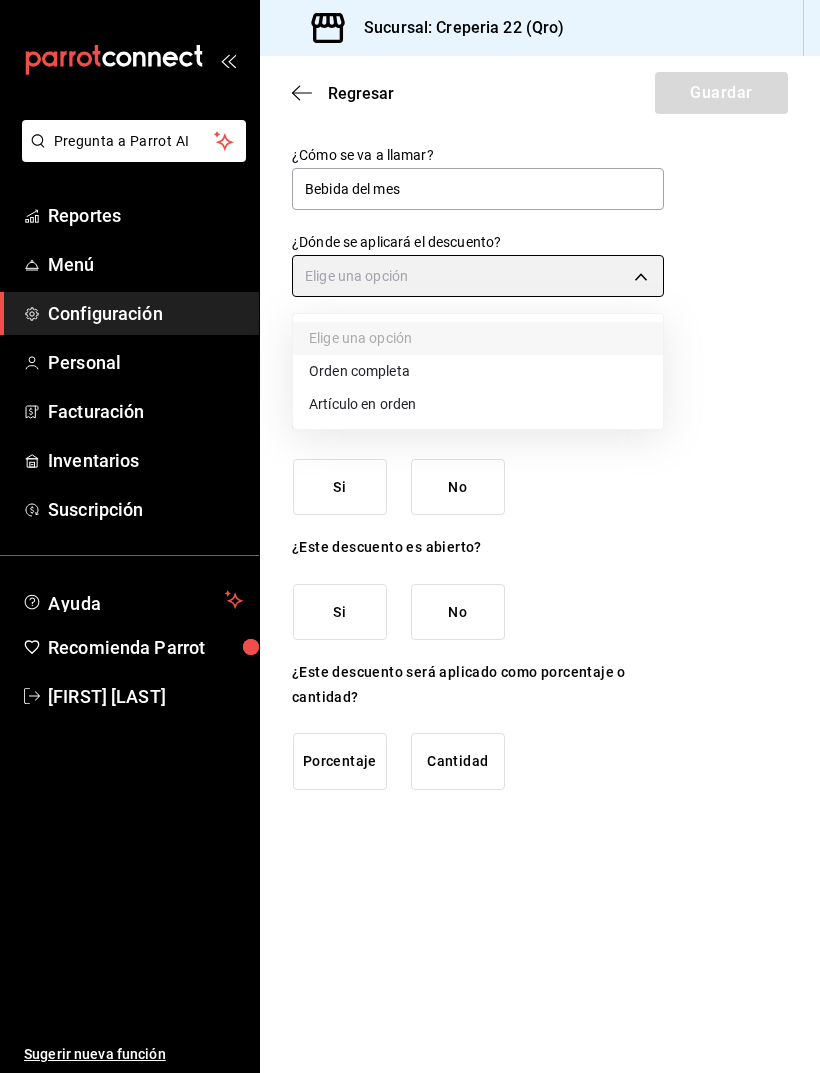 type on "ORDER_ITEM" 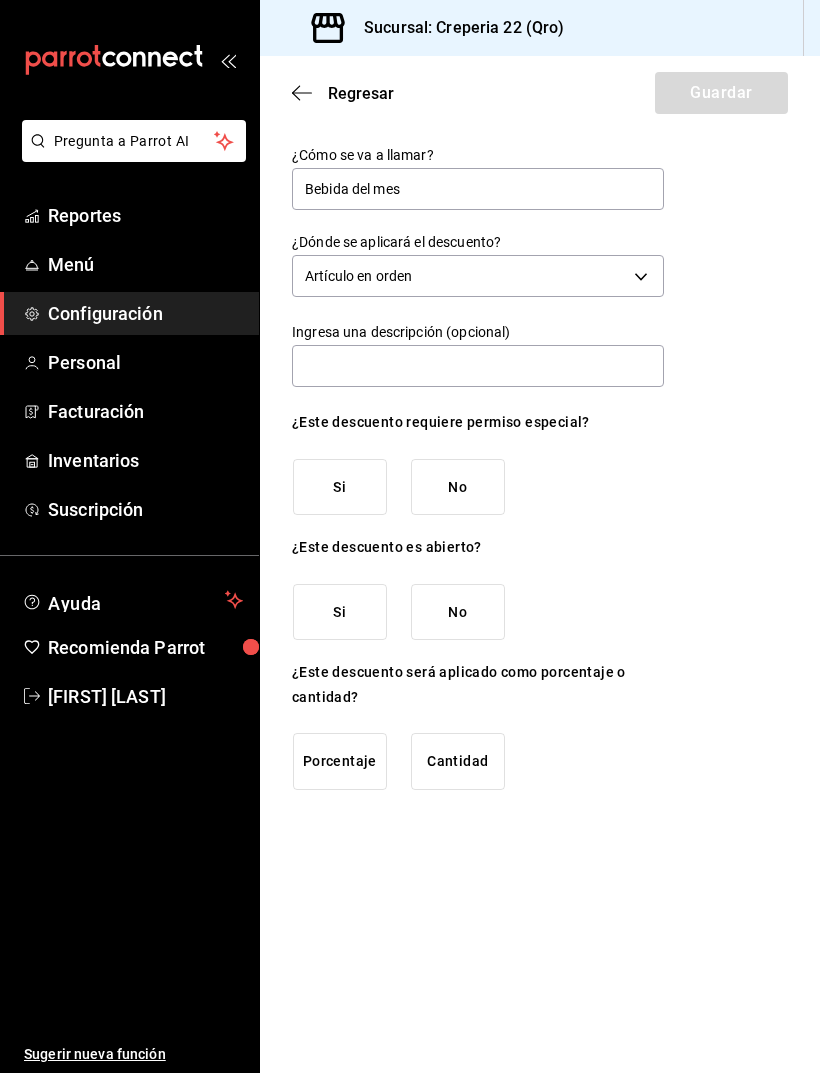 click on "No" at bounding box center (458, 487) 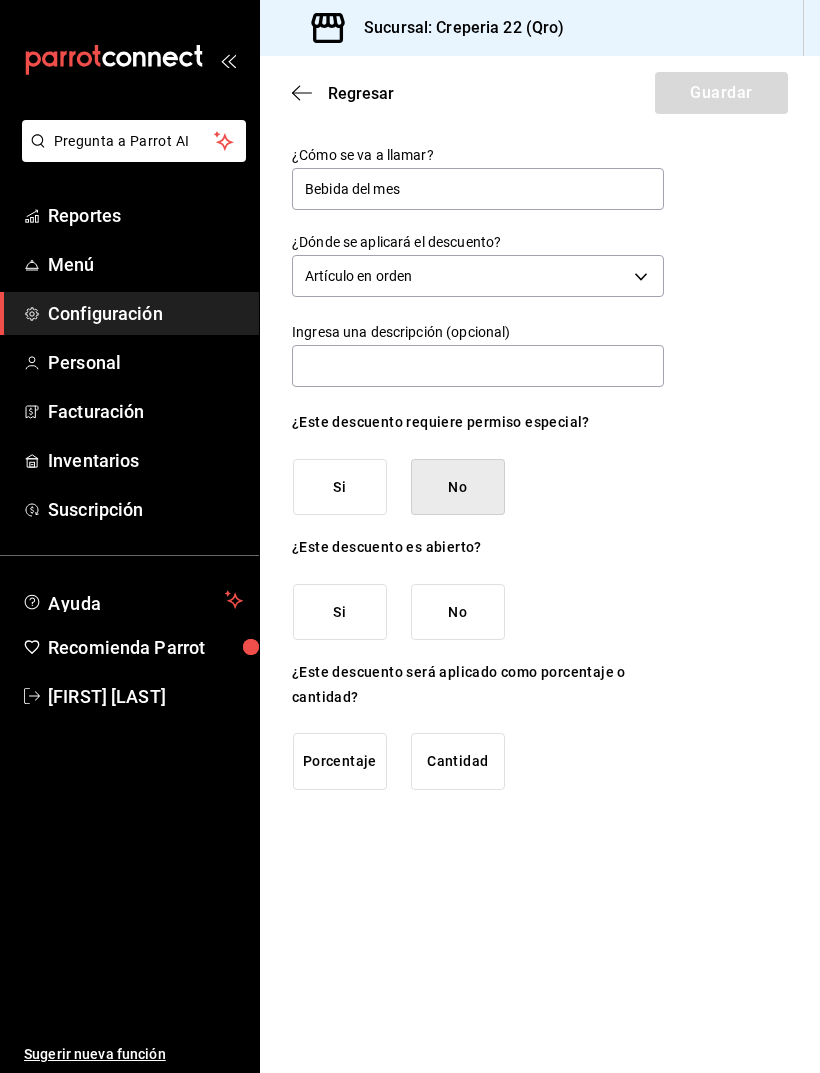 click on "No" at bounding box center [458, 612] 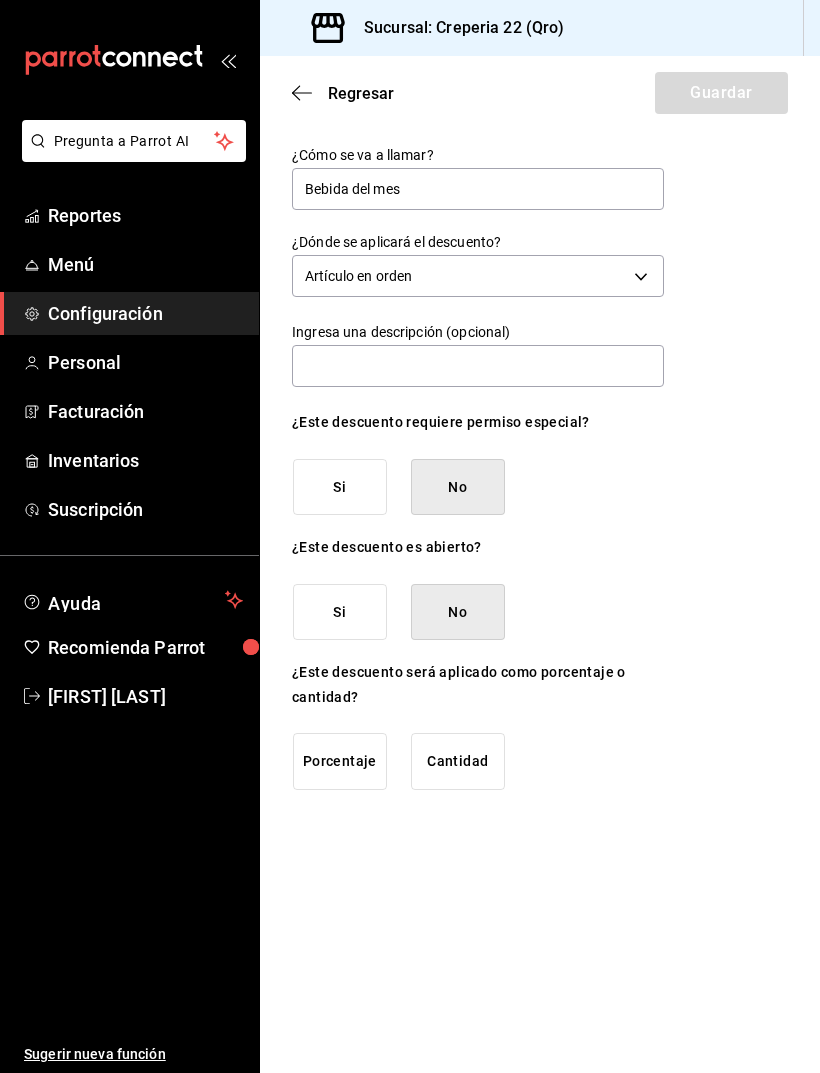 click on "Cantidad" at bounding box center [458, 761] 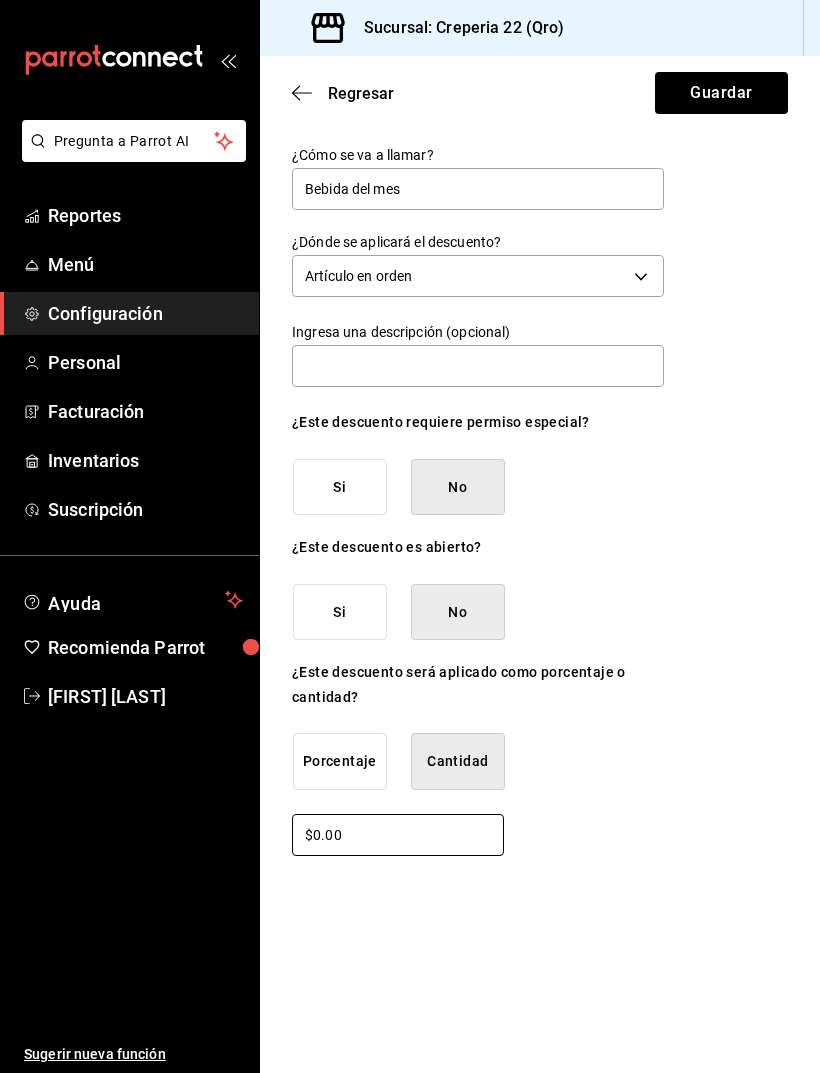 click on "$0.00" at bounding box center (398, 835) 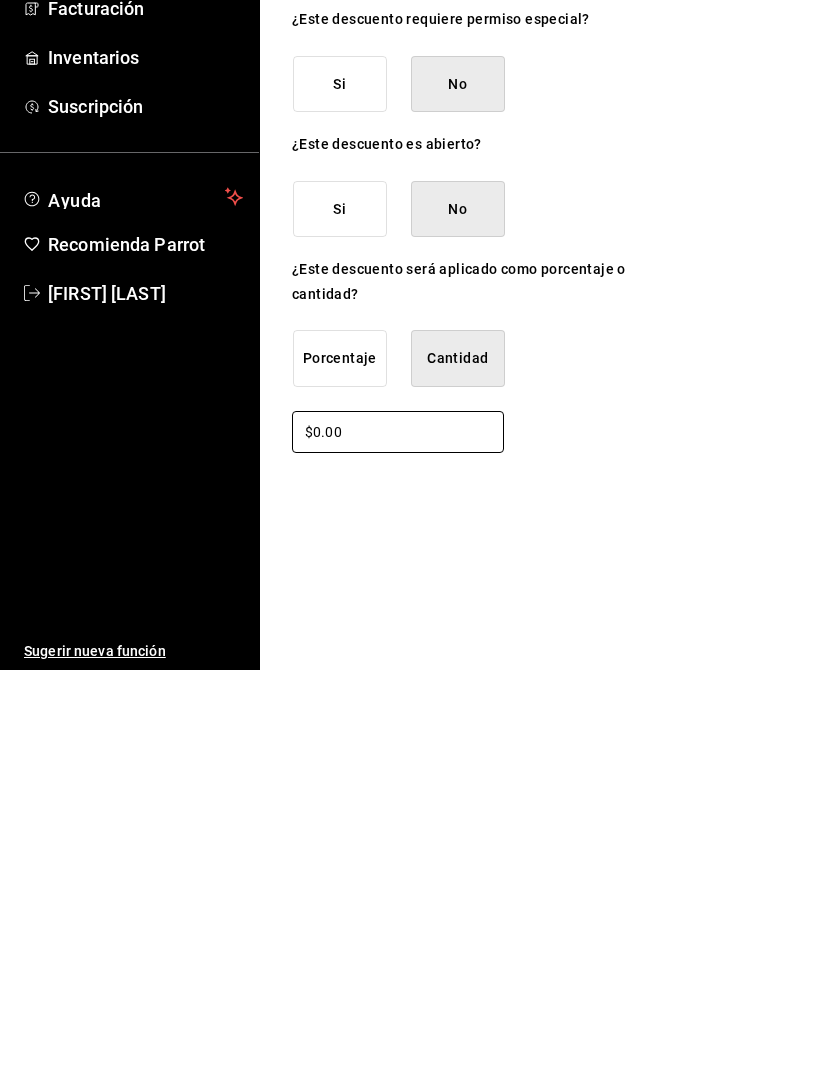 scroll, scrollTop: 66, scrollLeft: 0, axis: vertical 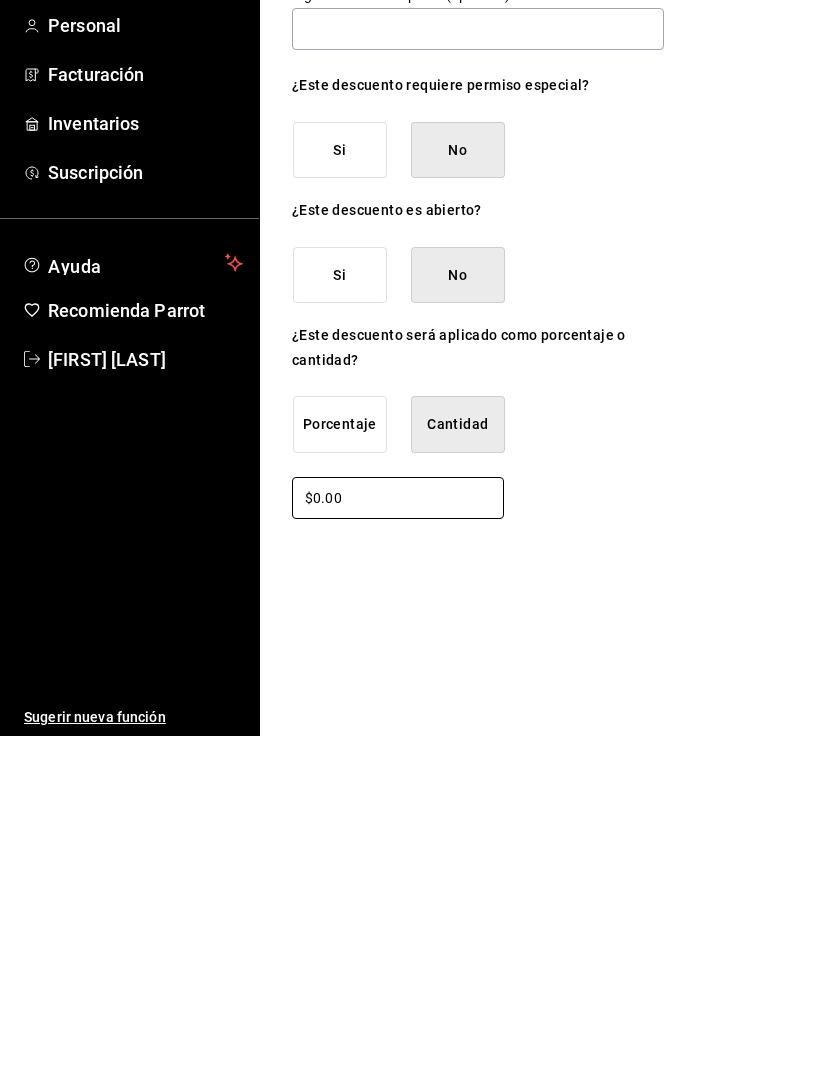 type on "$0.00" 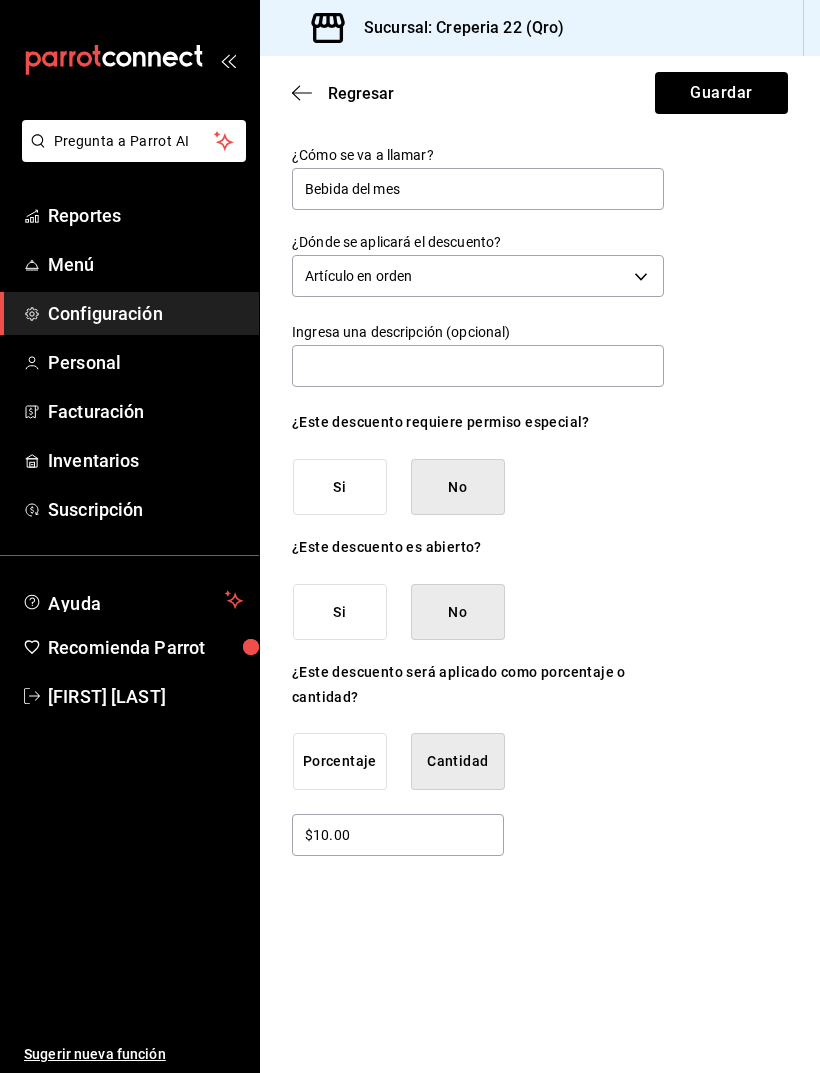 scroll, scrollTop: 0, scrollLeft: 0, axis: both 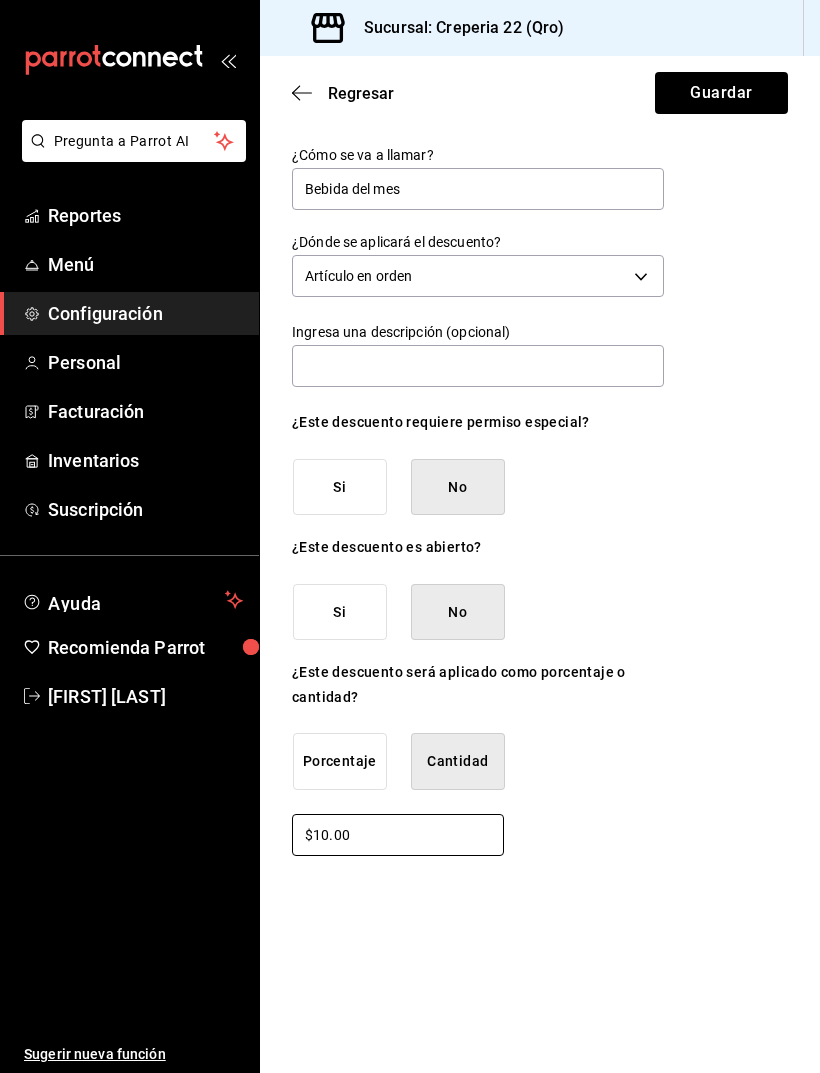 type on "$10.00" 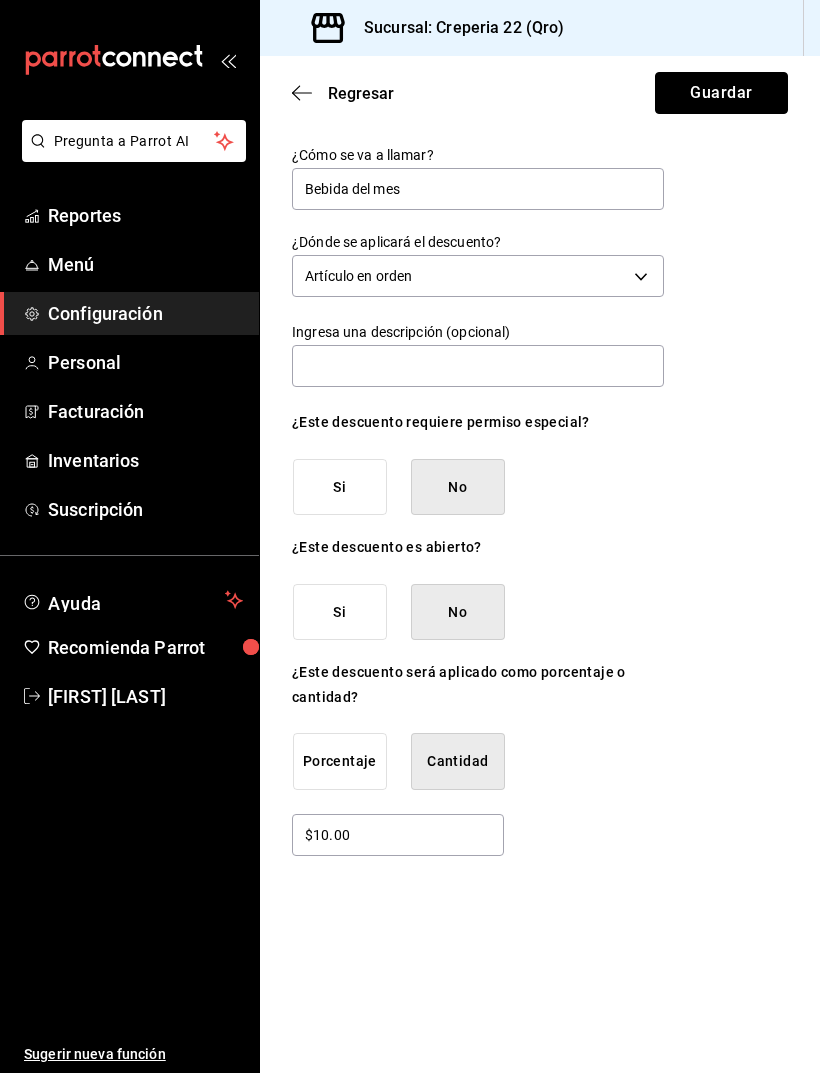 click on "Guardar" at bounding box center (721, 93) 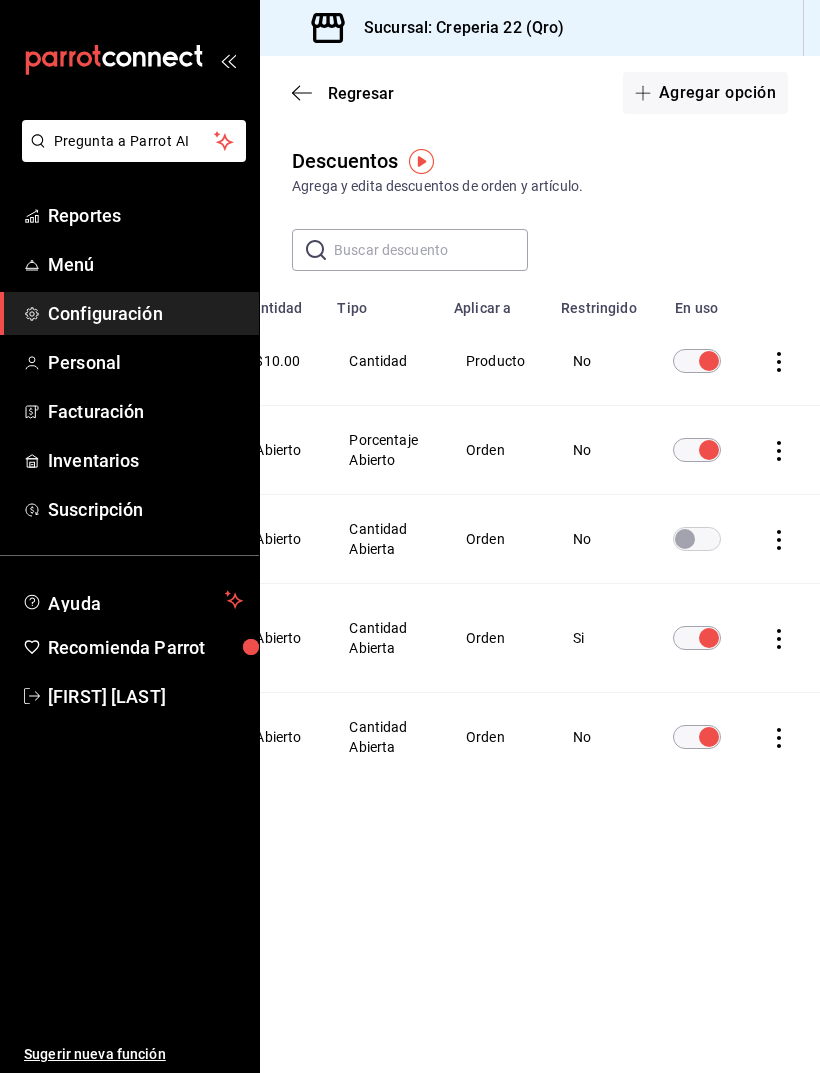 scroll, scrollTop: 0, scrollLeft: 152, axis: horizontal 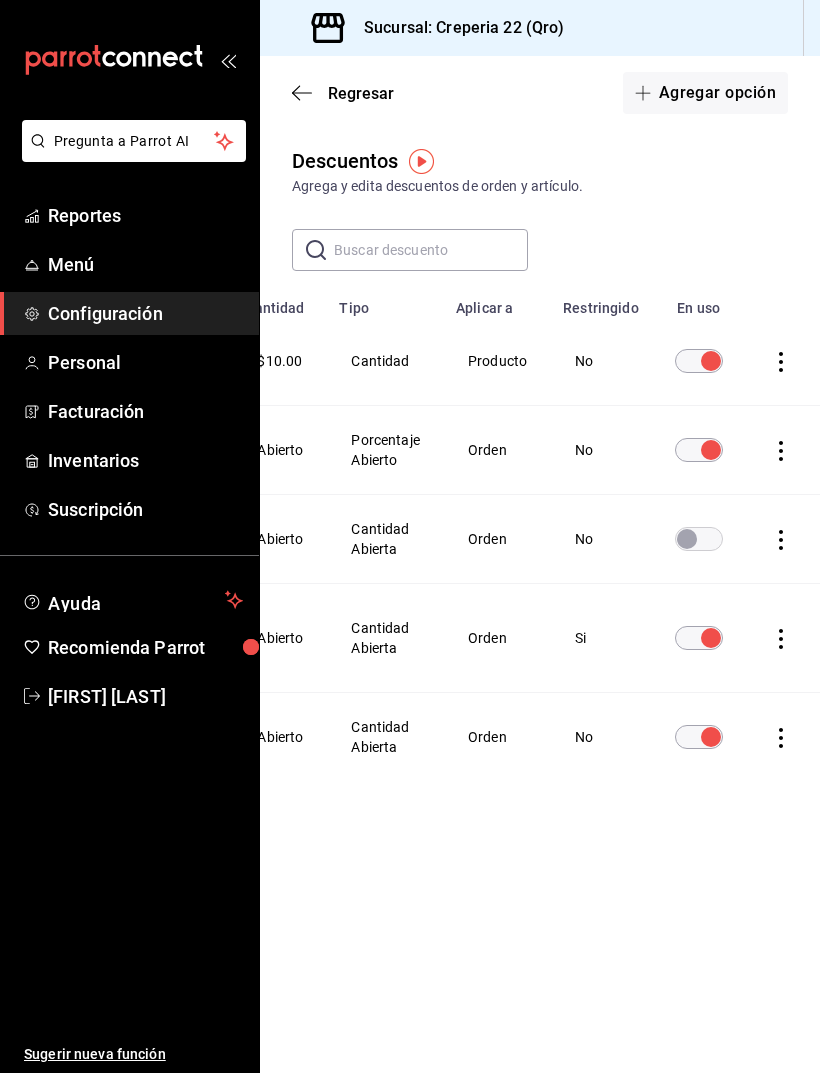 click 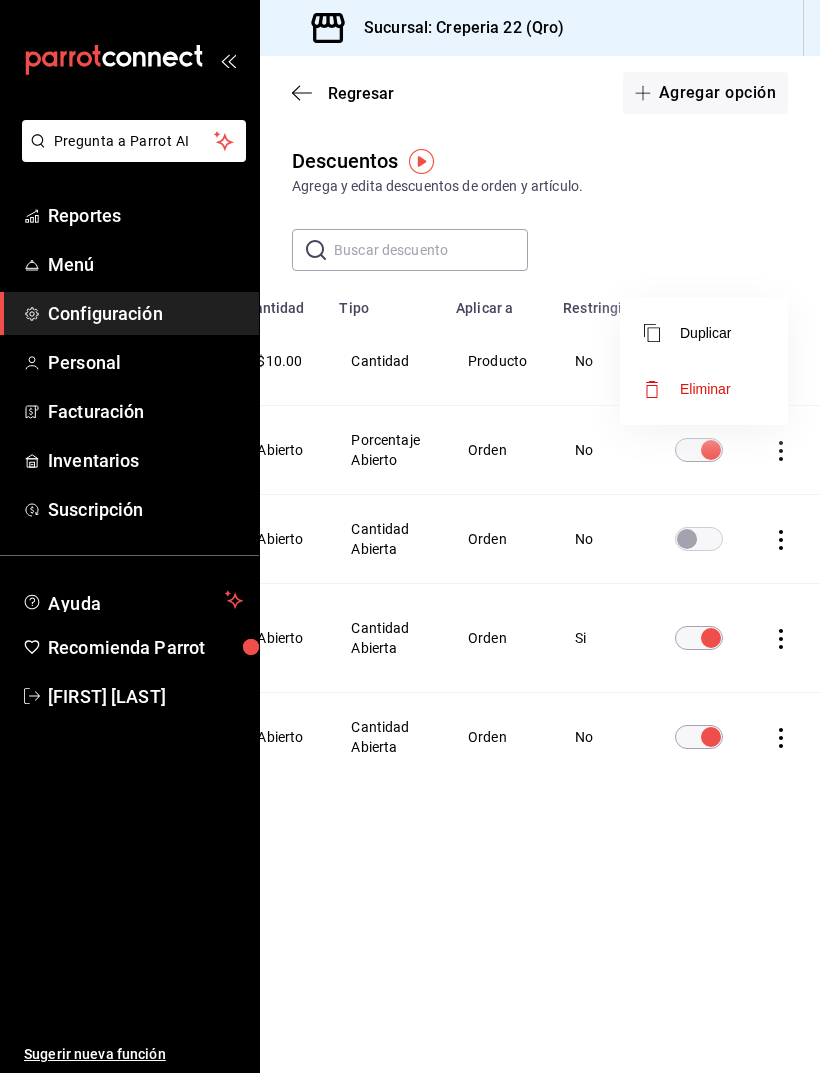 click at bounding box center (410, 536) 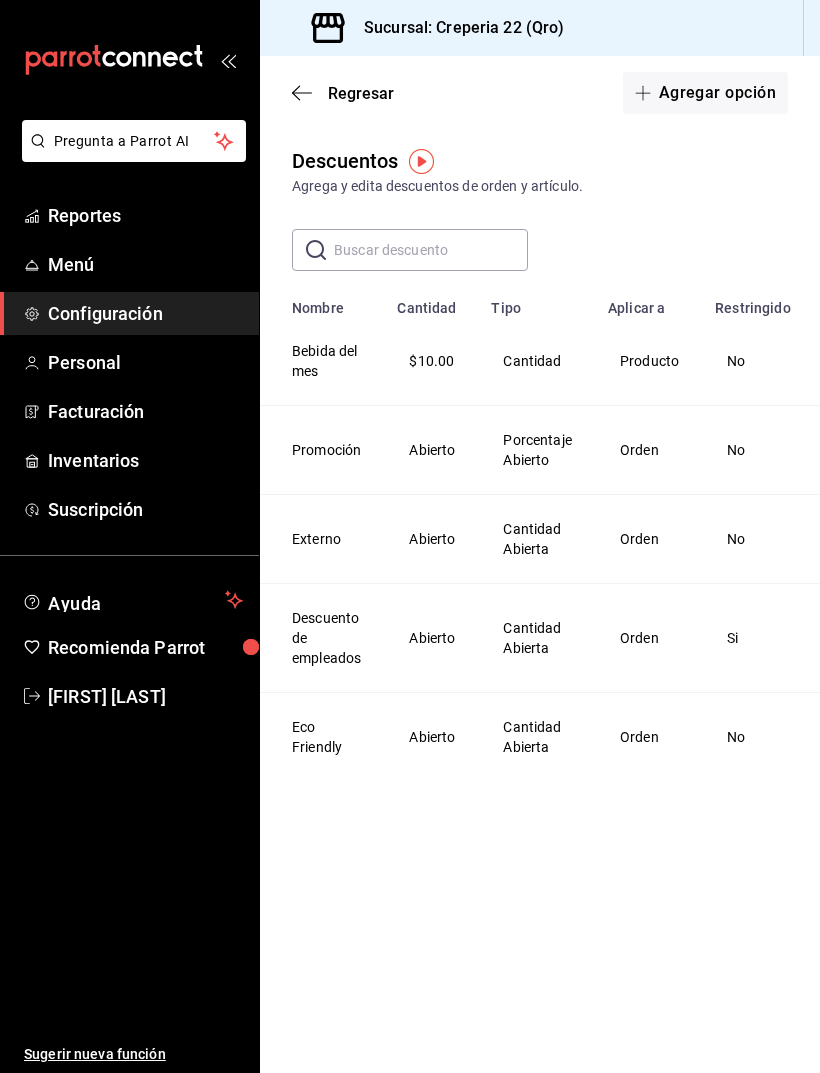 scroll, scrollTop: 0, scrollLeft: 0, axis: both 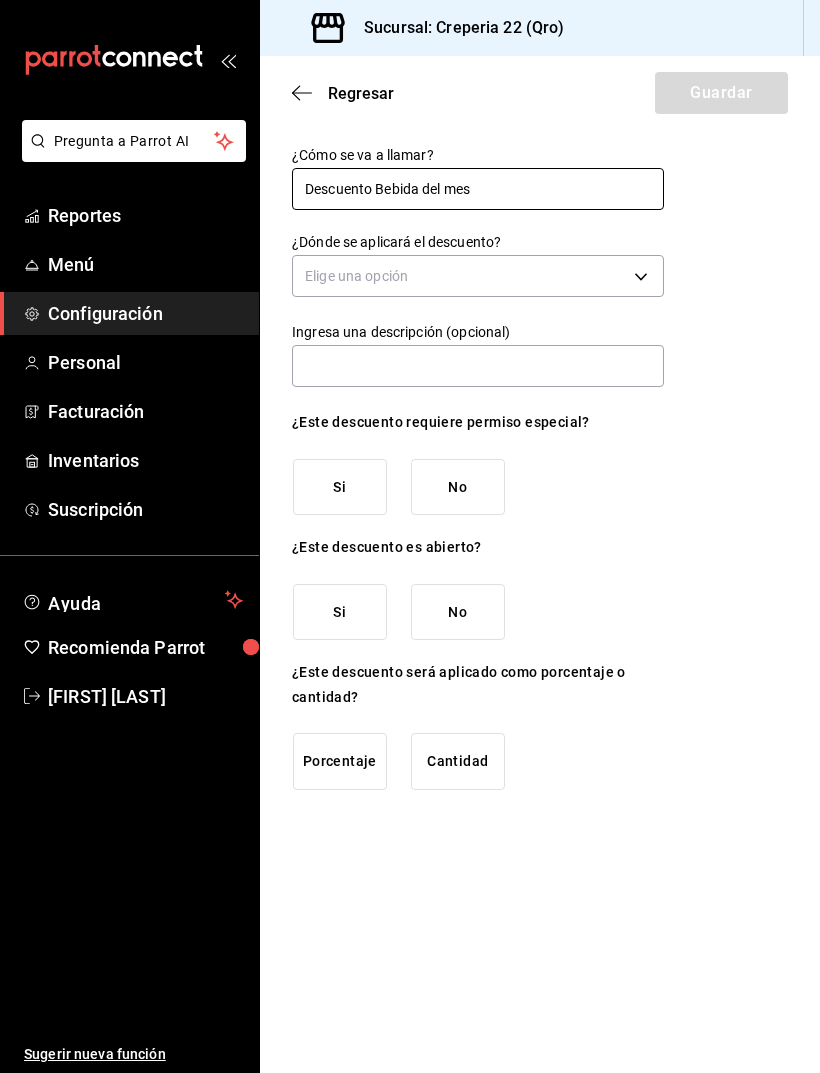 type on "Descuento Bebida del mes" 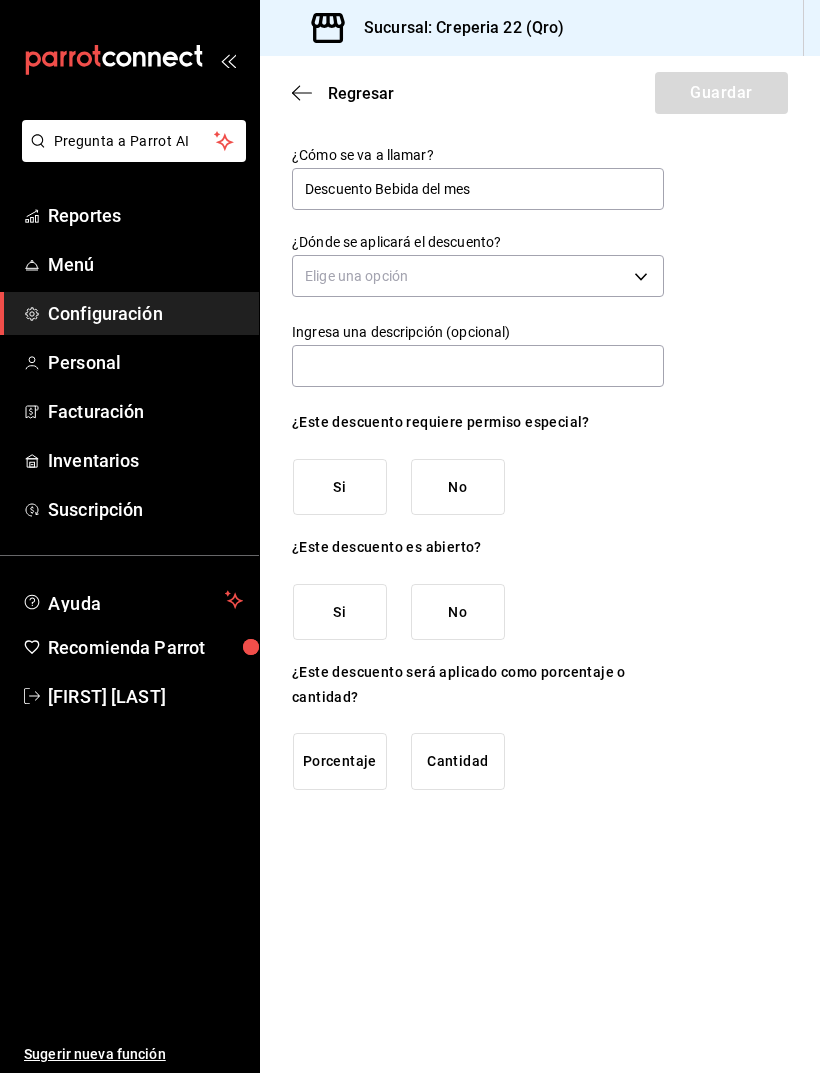click on "Pregunta a Parrot AI Reportes   Menú   Configuración   Personal   Facturación   Inventarios   Suscripción   Ayuda Recomienda Parrot   [FIRST] [LAST]   Sugerir nueva función   Sucursal: Creperia 22 (Qro) Regresar Guardar ¿Cómo se va a llamar? Descuento Bebida del mes ¿Dónde se aplicará el descuento? Elige una opción Ingresa una descripción (opcional) ¿Este descuento requiere permiso especial? Si No ¿Este descuento es abierto? Si No ¿Este descuento será aplicado como porcentaje o cantidad? Porcentaje Cantidad GANA 1 MES GRATIS EN TU SUSCRIPCIÓN AQUÍ ¿Recuerdas cómo empezó tu restaurante?
Hoy puedes ayudar a un colega a tener el mismo cambio que tú viviste.
Recomienda Parrot directamente desde tu Portal Administrador.
Es fácil y rápido.
🎁 Por cada restaurante que se una, ganas 1 mes gratis. Pregunta a Parrot AI Reportes   Menú   Configuración   Personal   Facturación   Inventarios   Suscripción   Ayuda Recomienda Parrot   [FIRST] [LAST]   Sugerir nueva función" at bounding box center (410, 536) 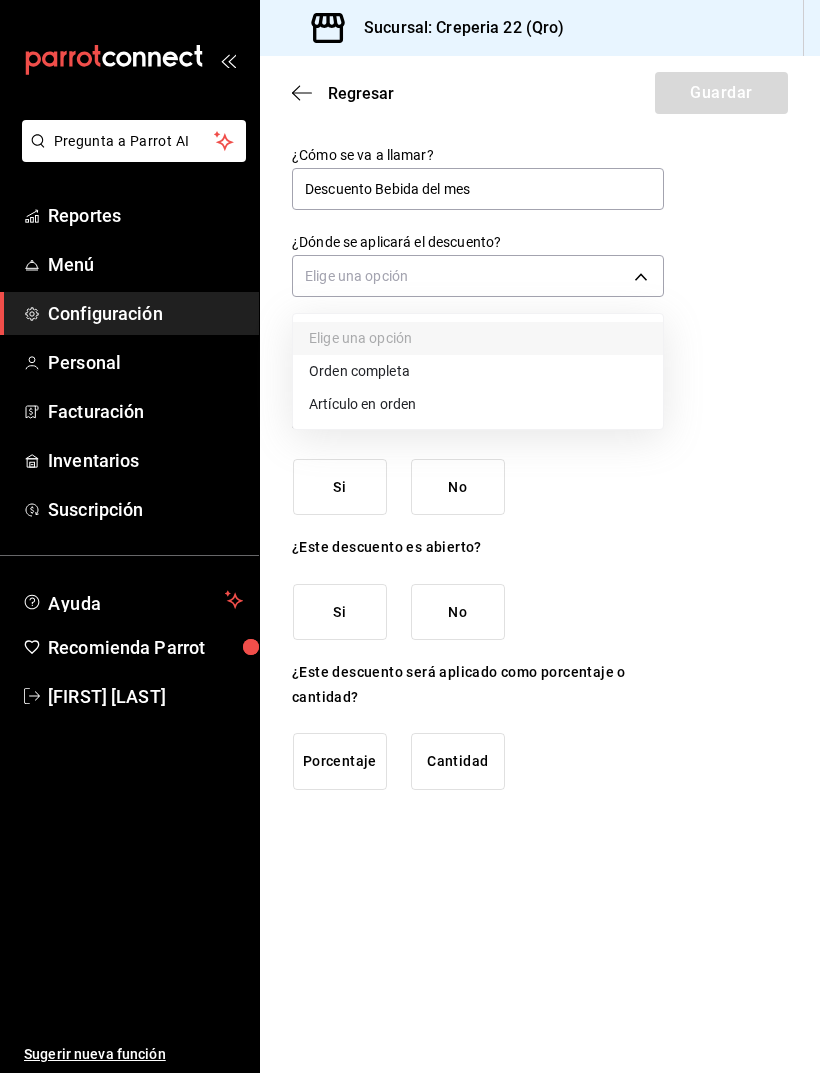 click on "Orden completa" at bounding box center (478, 371) 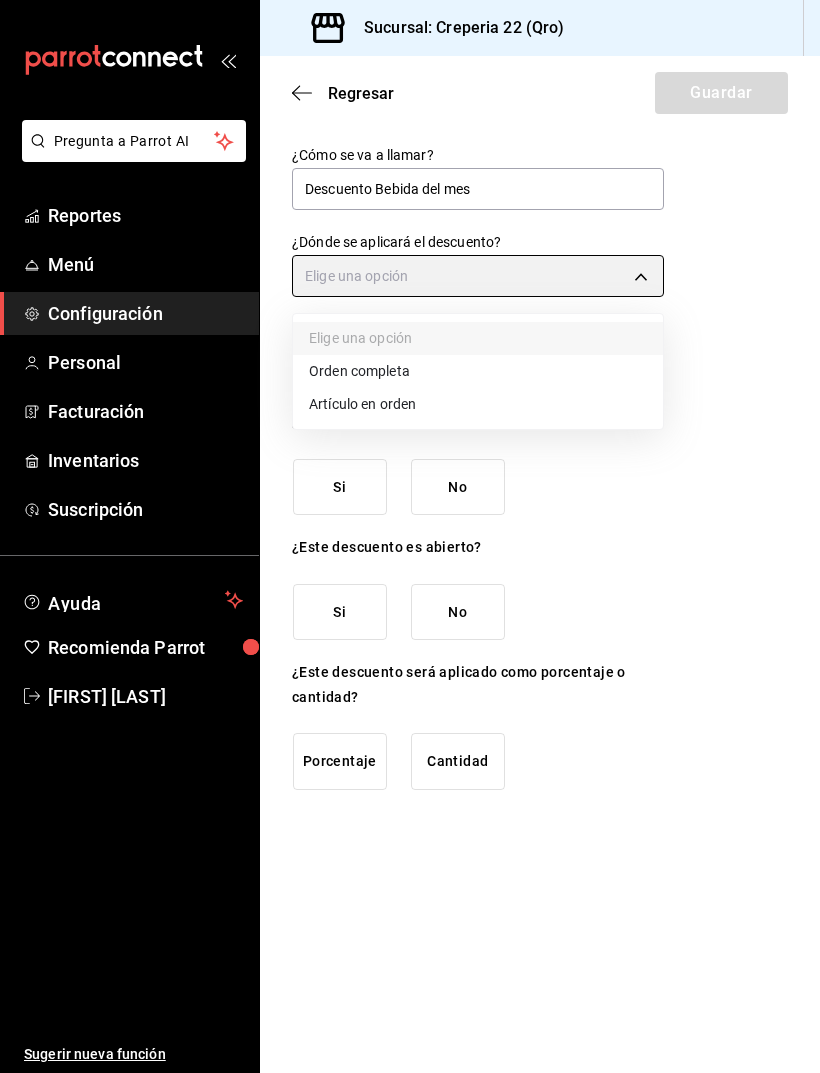 type on "ORDER" 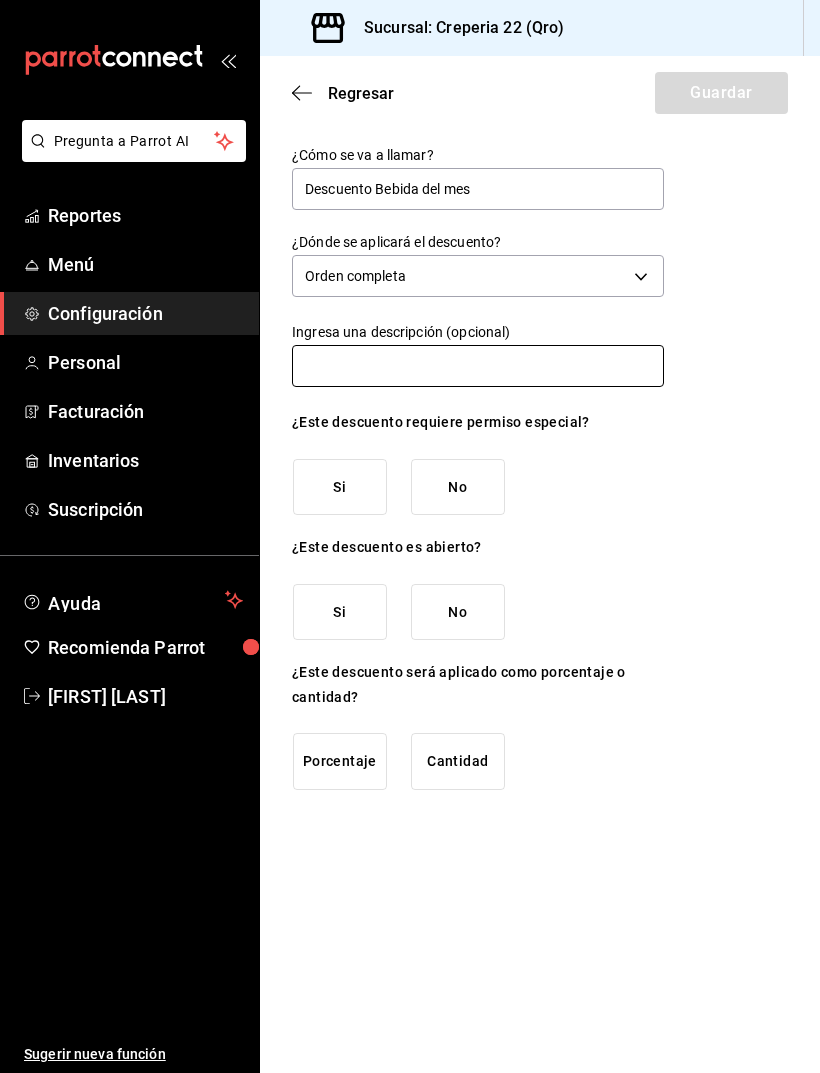 click at bounding box center [478, 366] 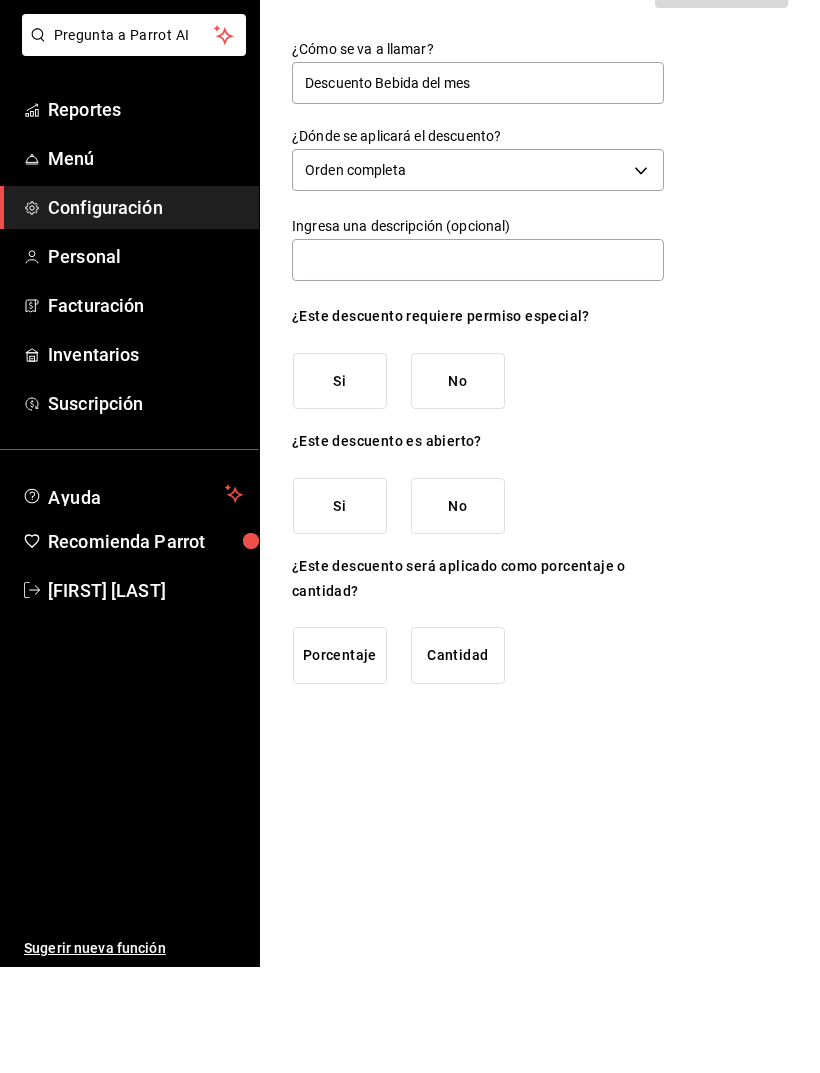 click on "No" at bounding box center [458, 487] 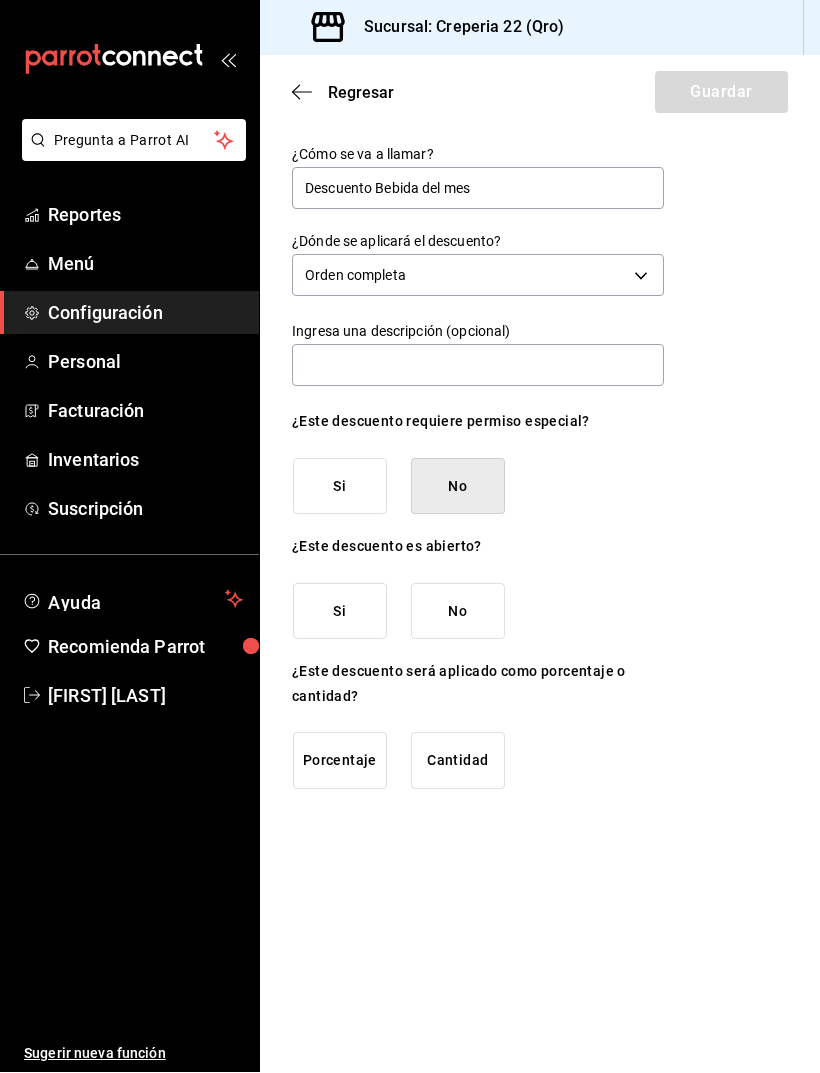click on "No" at bounding box center [458, 612] 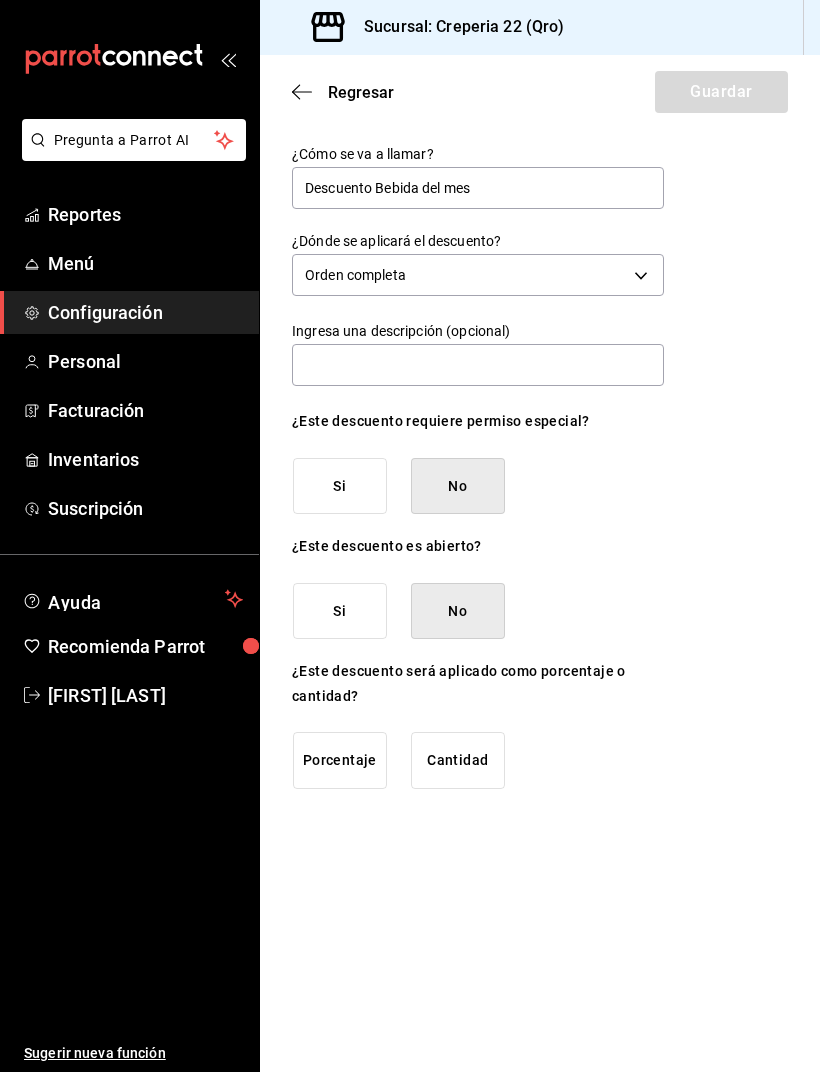 click on "Cantidad" at bounding box center [458, 761] 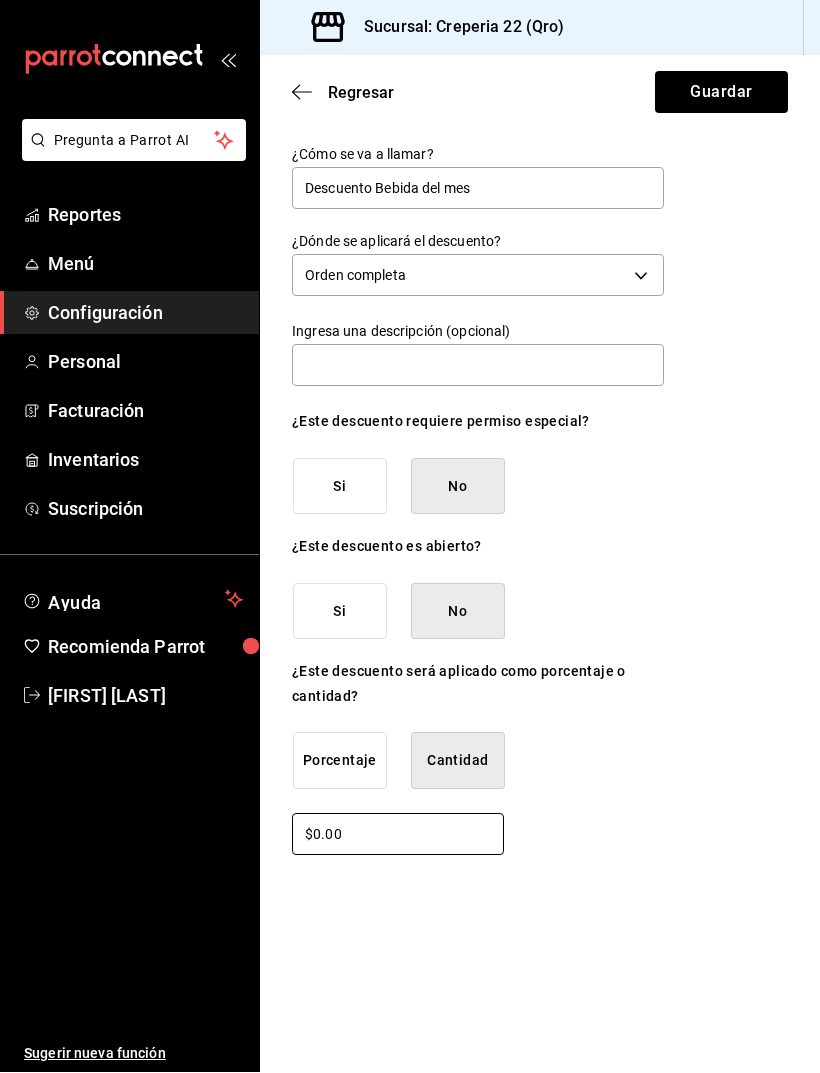 click on "$0.00" at bounding box center [398, 835] 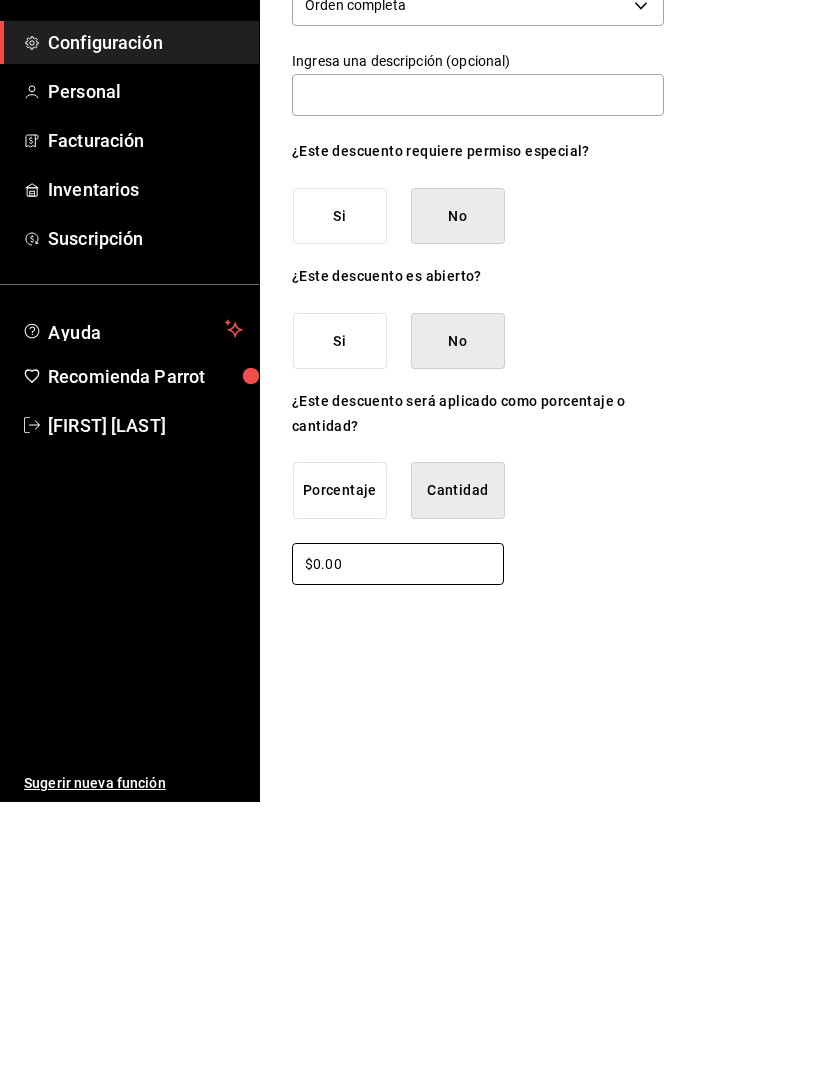 scroll, scrollTop: 66, scrollLeft: 0, axis: vertical 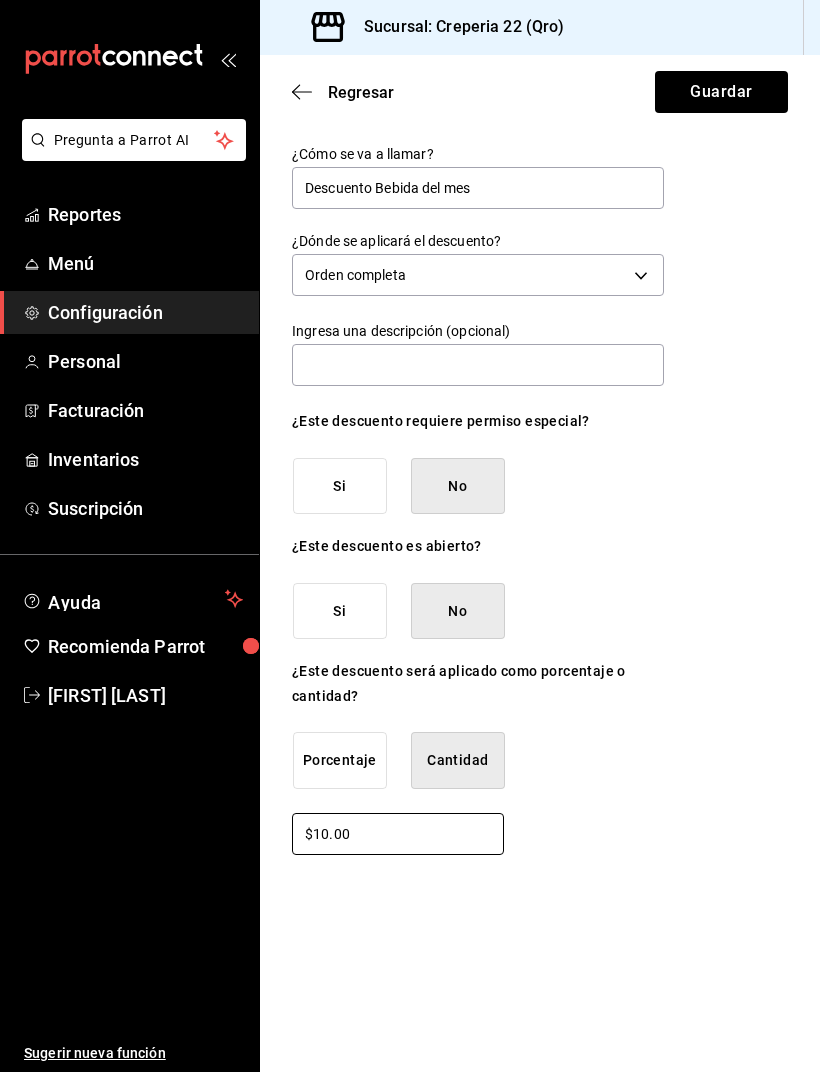 type on "$10.00" 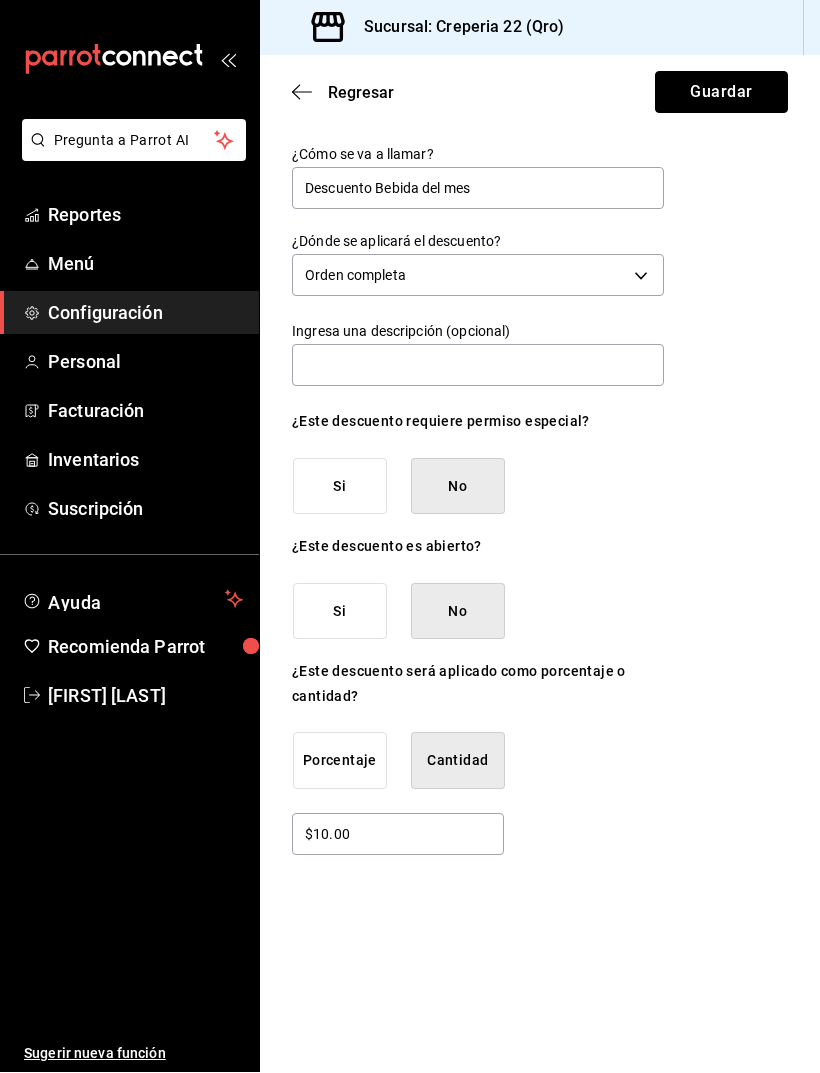 click on "Guardar" at bounding box center [721, 93] 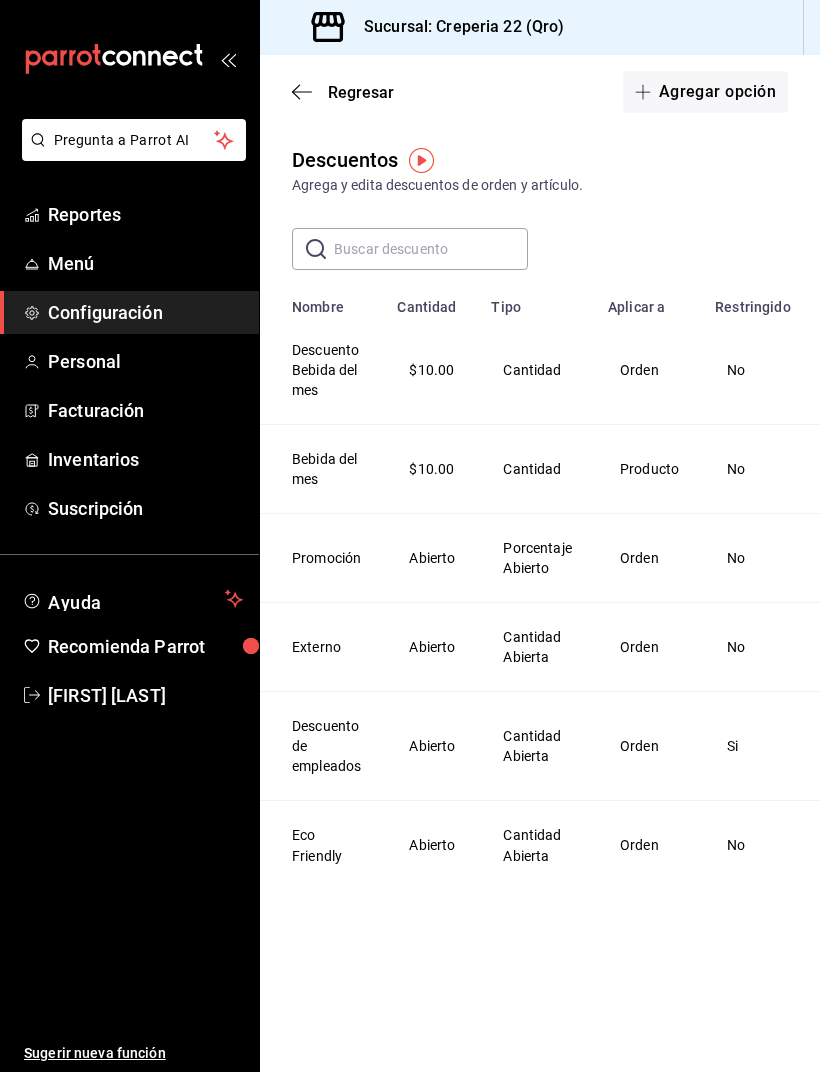 scroll, scrollTop: 0, scrollLeft: 0, axis: both 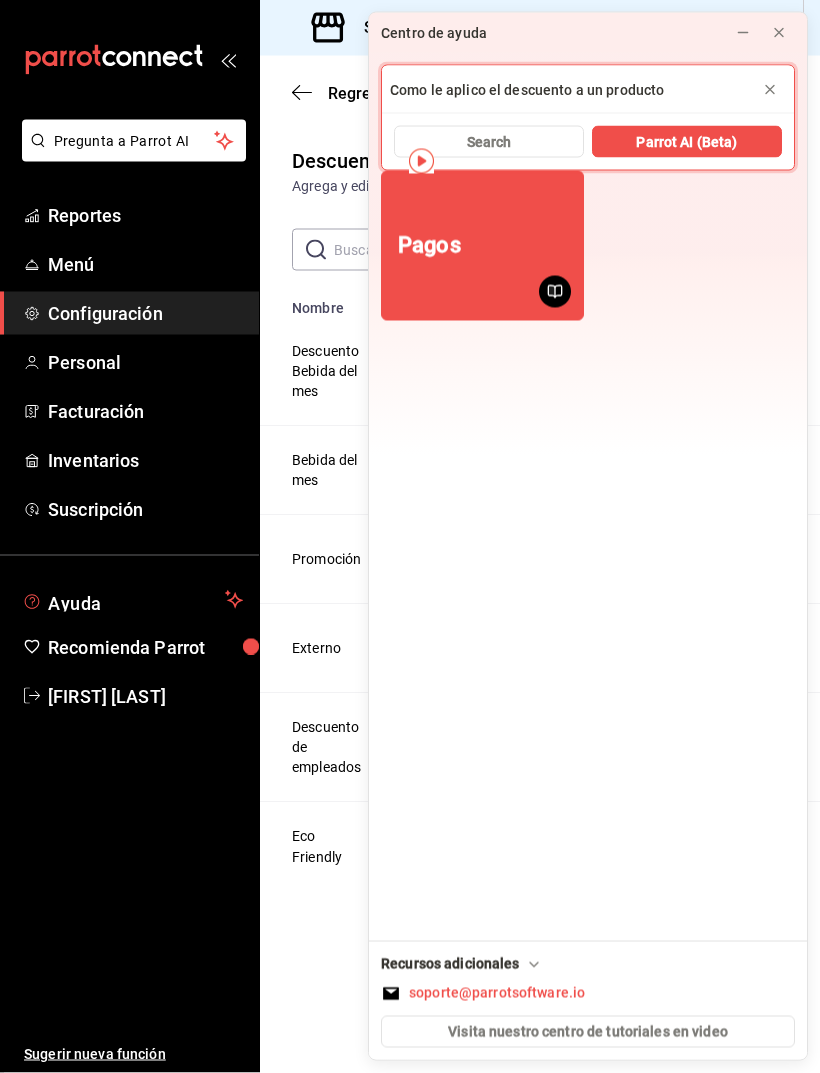type on "Como le aplico el descuento a un producto" 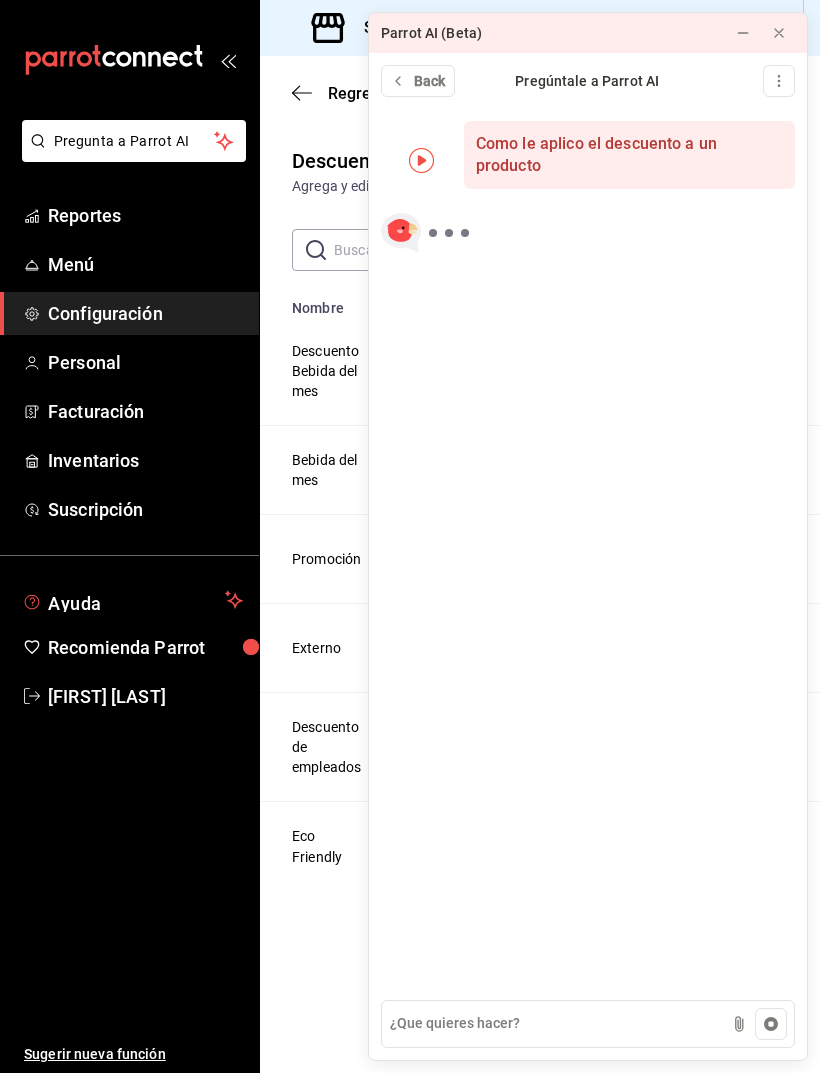 scroll, scrollTop: 0, scrollLeft: 0, axis: both 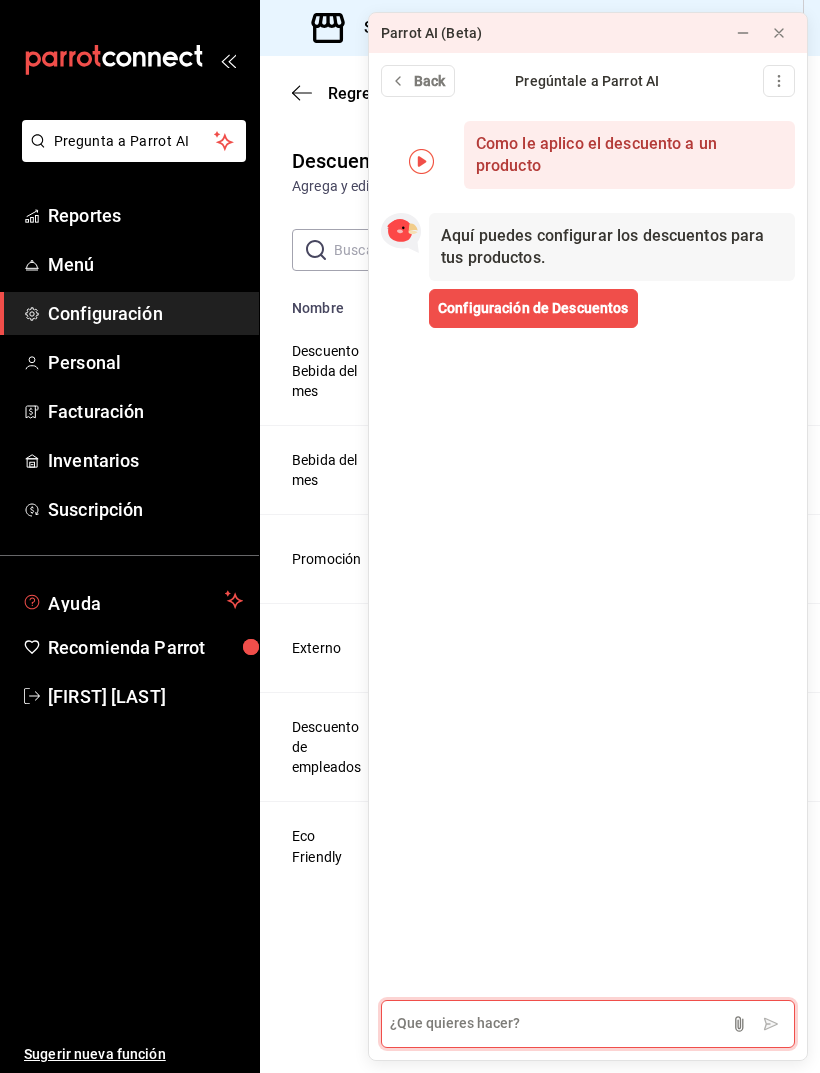 click at bounding box center (588, 1024) 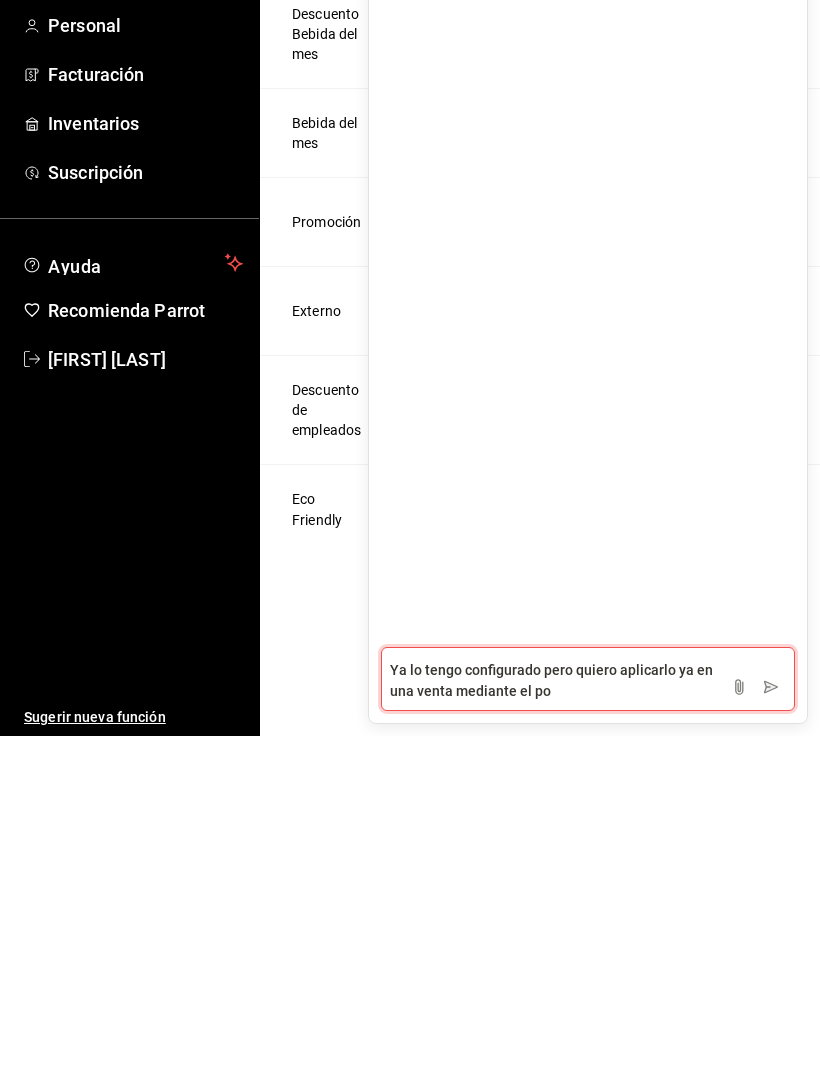 type on "Ya lo tengo configurado pero quiero aplicarlo ya en una venta mediante el pos" 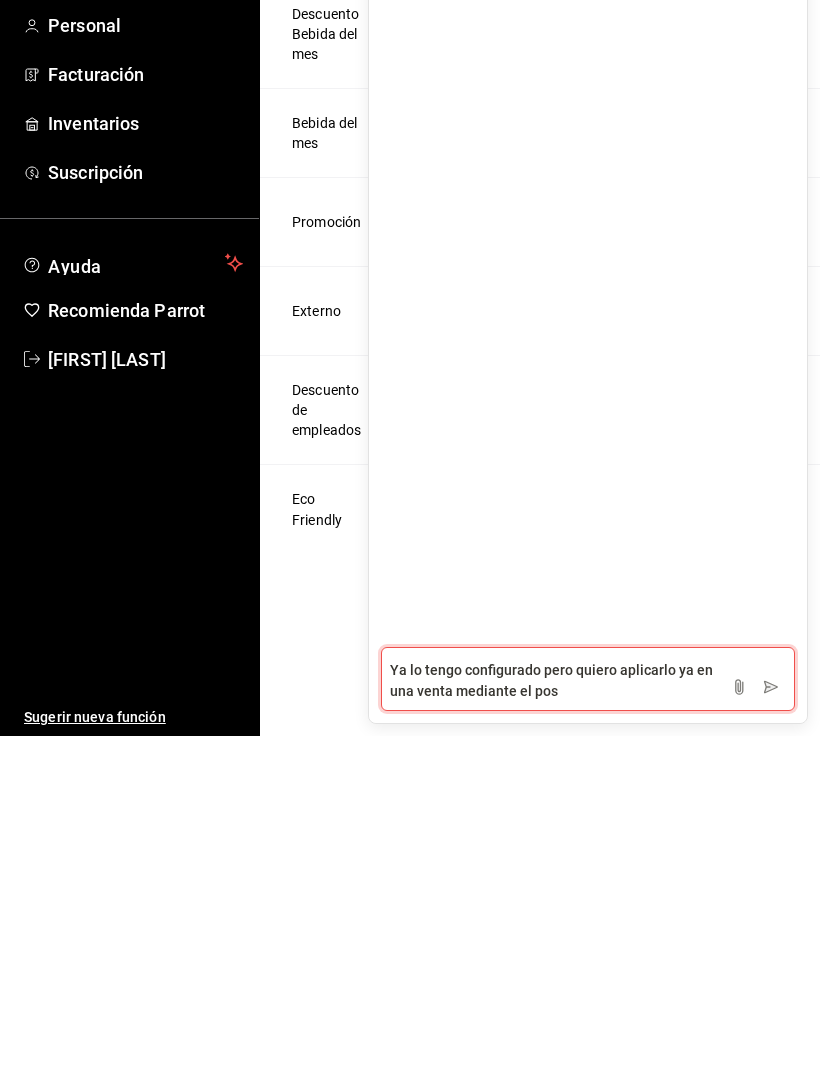 type 